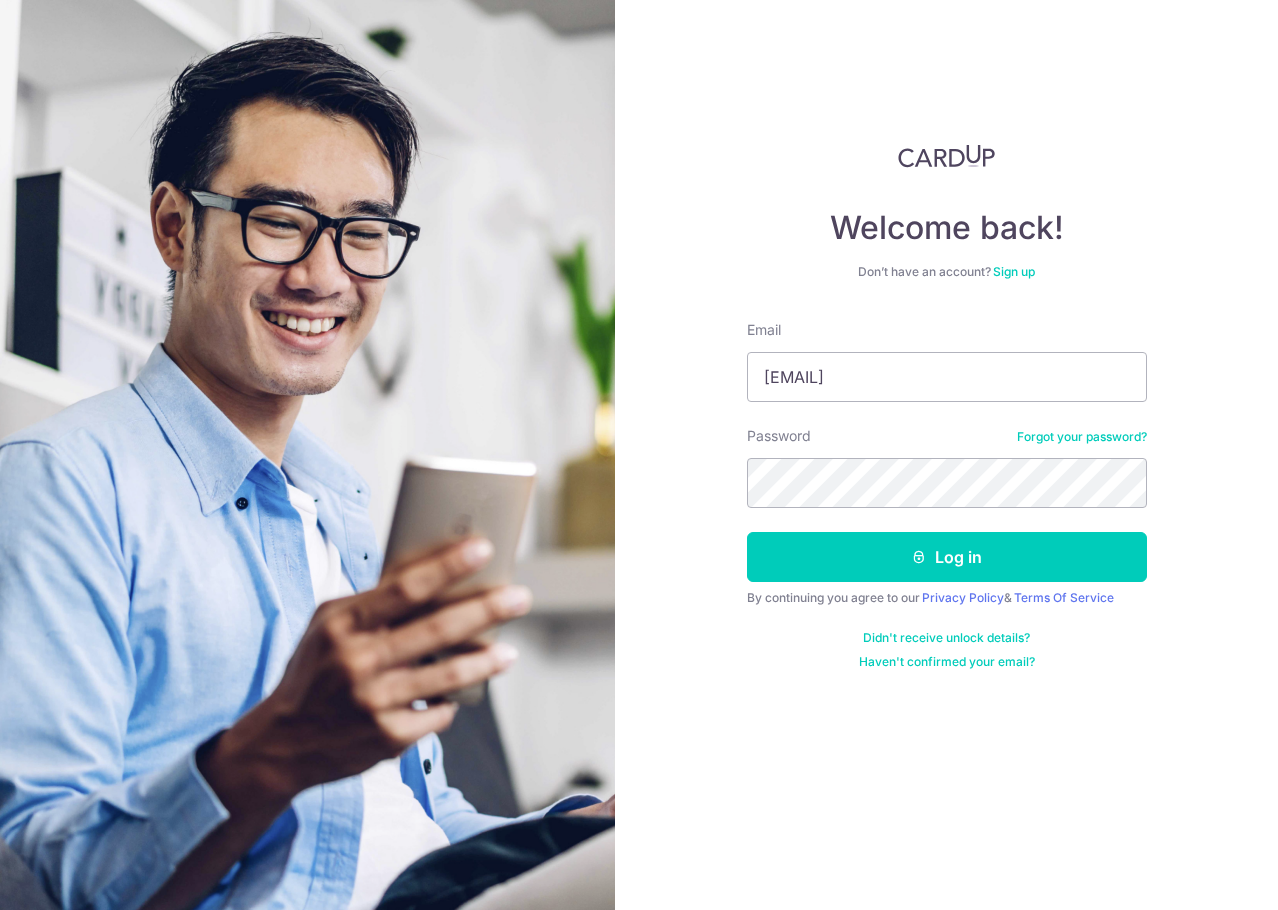 scroll, scrollTop: 0, scrollLeft: 0, axis: both 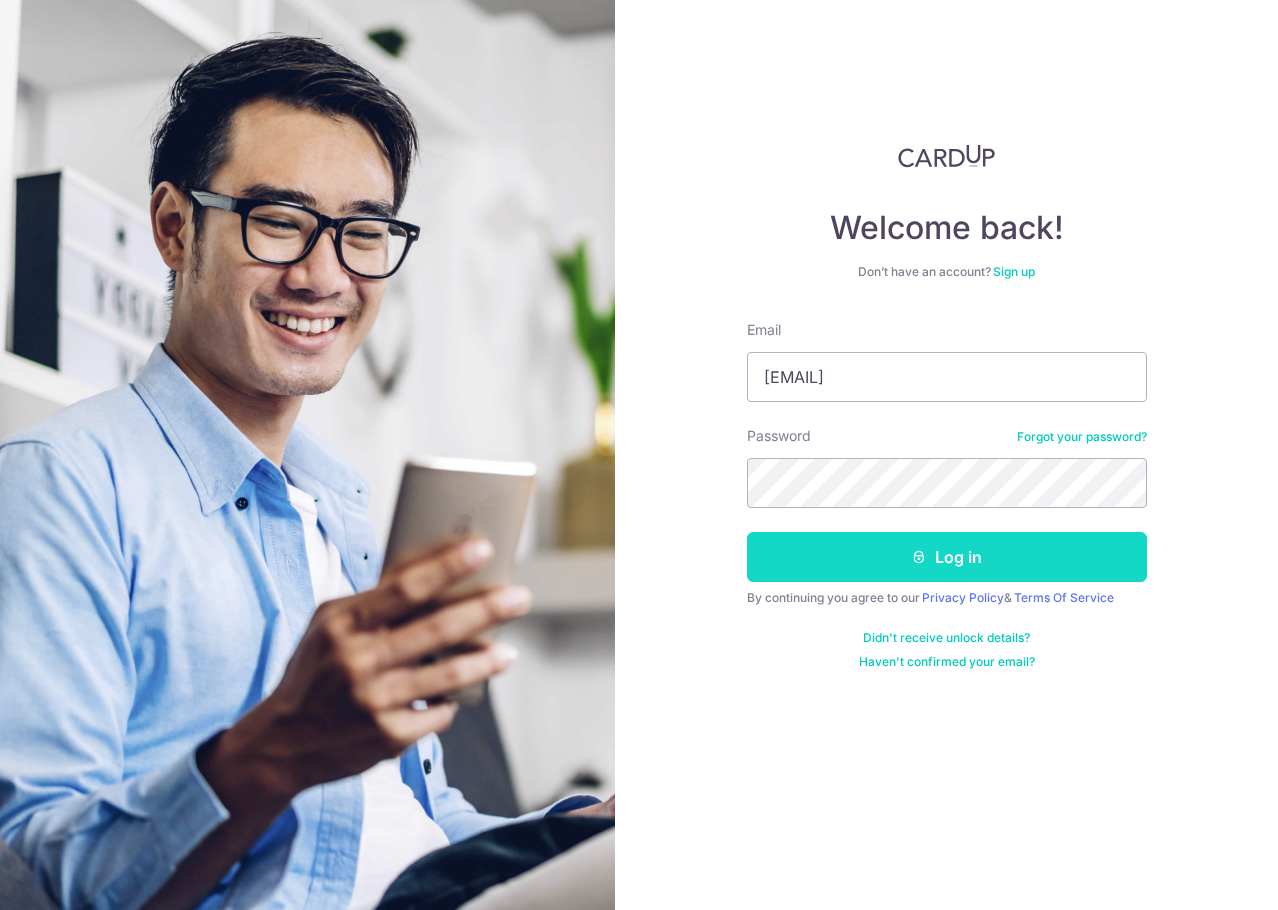 drag, startPoint x: 0, startPoint y: 0, endPoint x: 898, endPoint y: 544, distance: 1049.9238 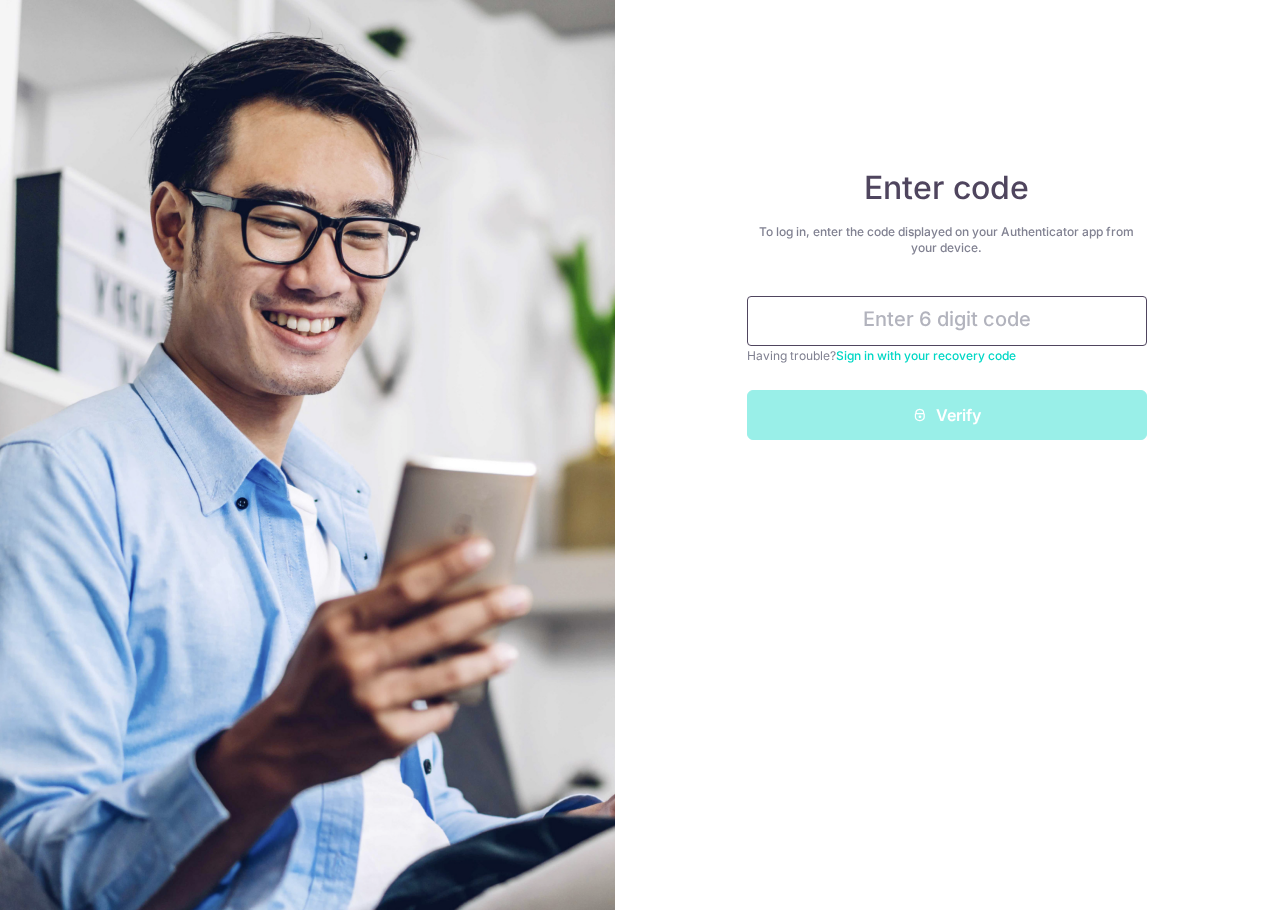 scroll, scrollTop: 0, scrollLeft: 0, axis: both 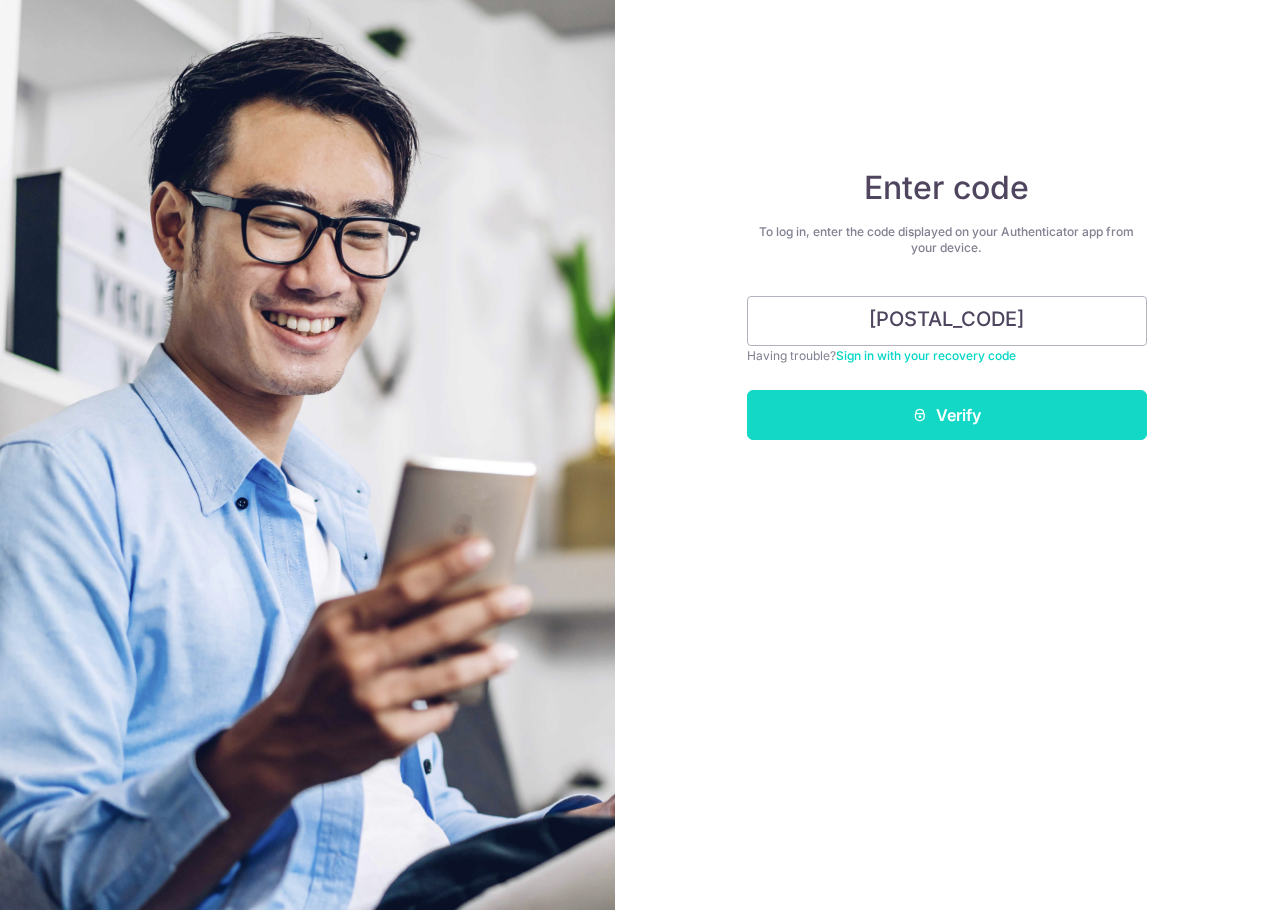 type on "539067" 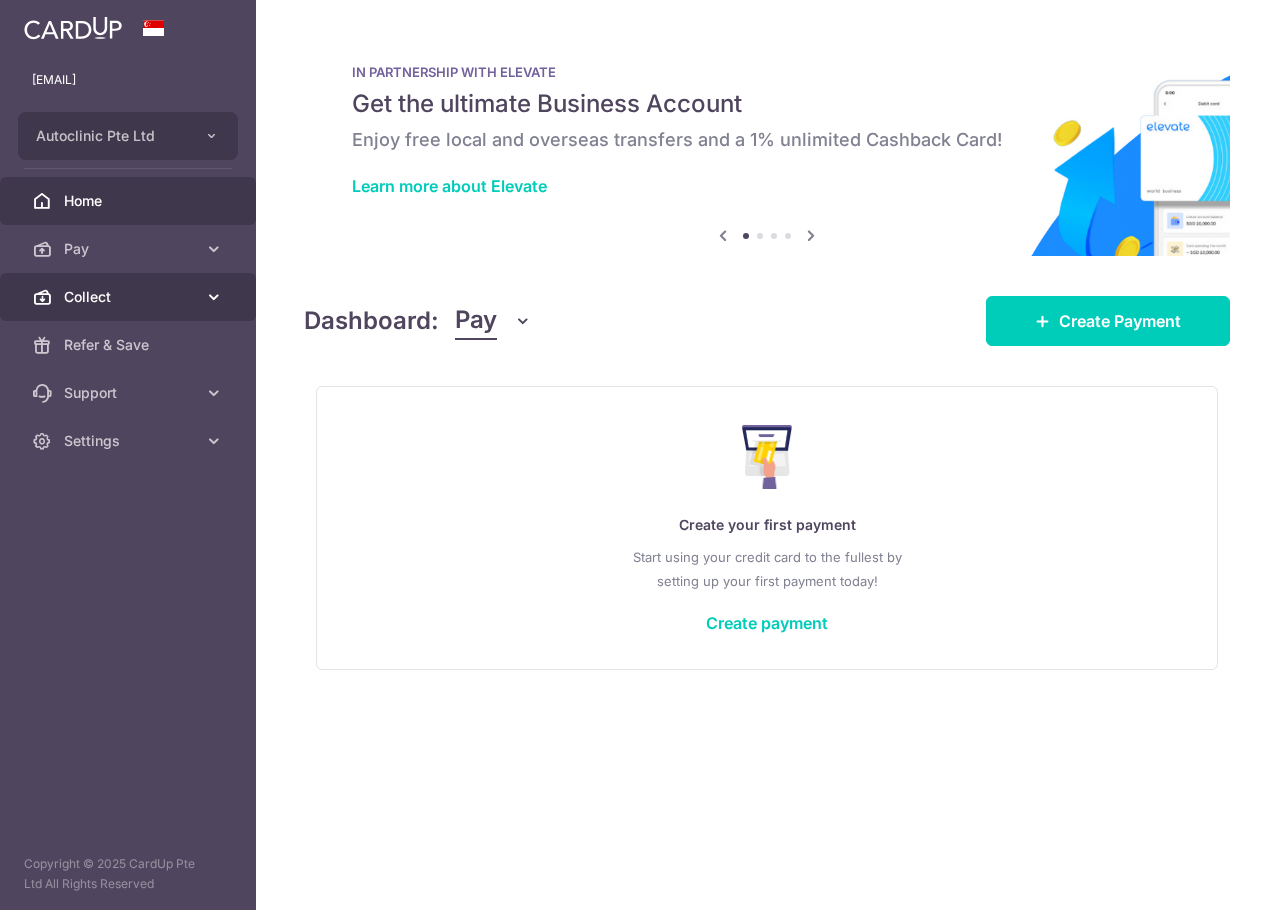 scroll, scrollTop: 0, scrollLeft: 0, axis: both 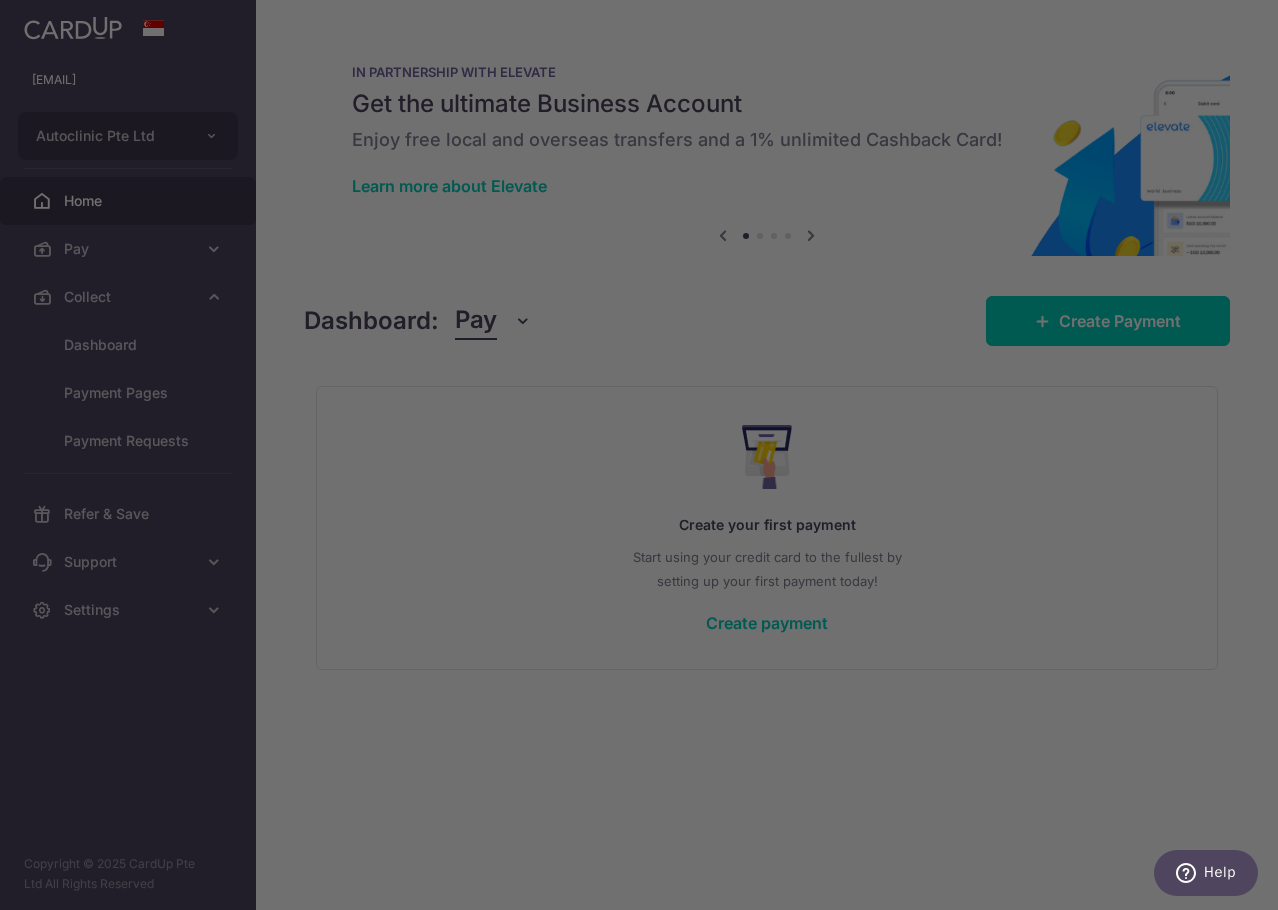 click at bounding box center (645, 459) 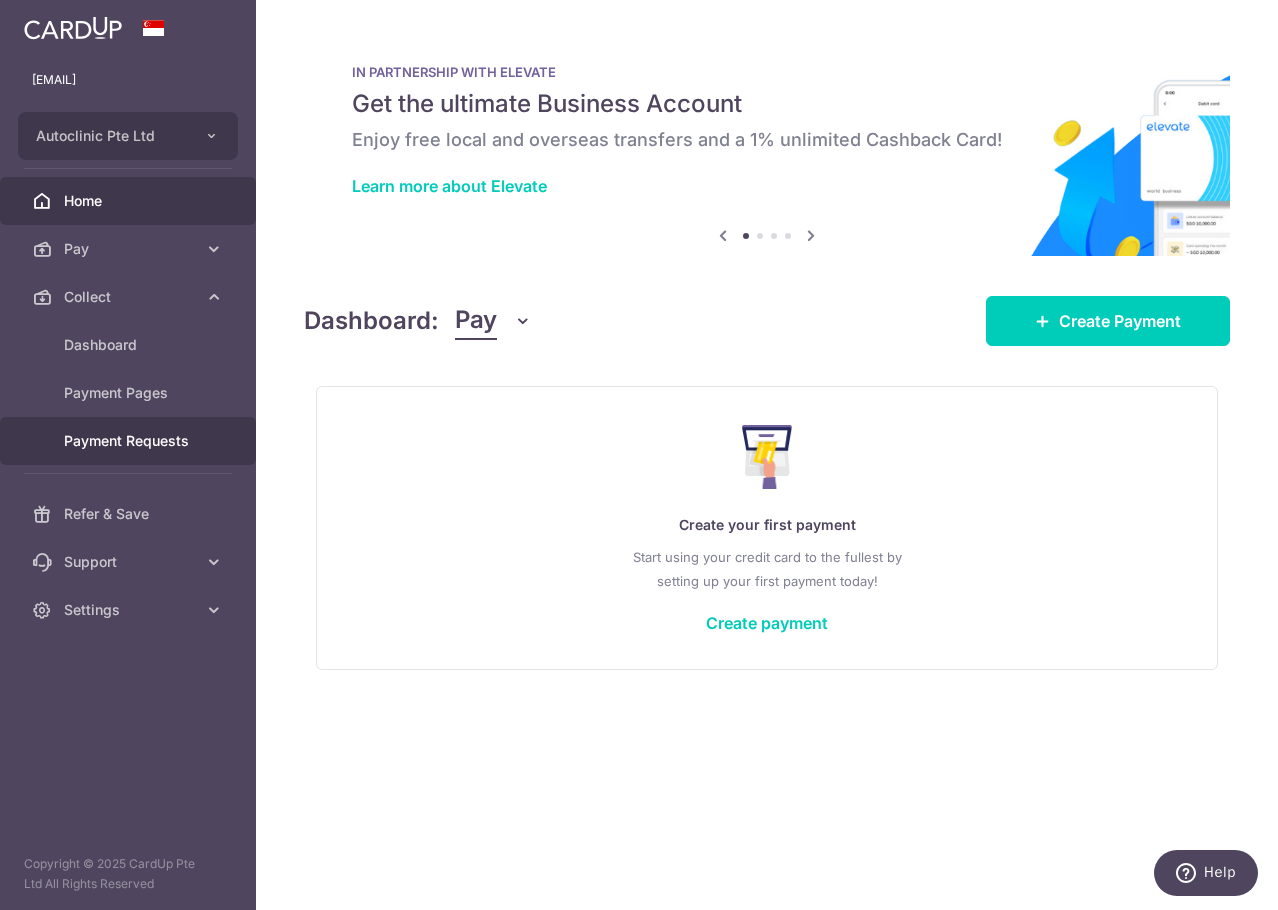 click on "Payment Requests" at bounding box center (128, 441) 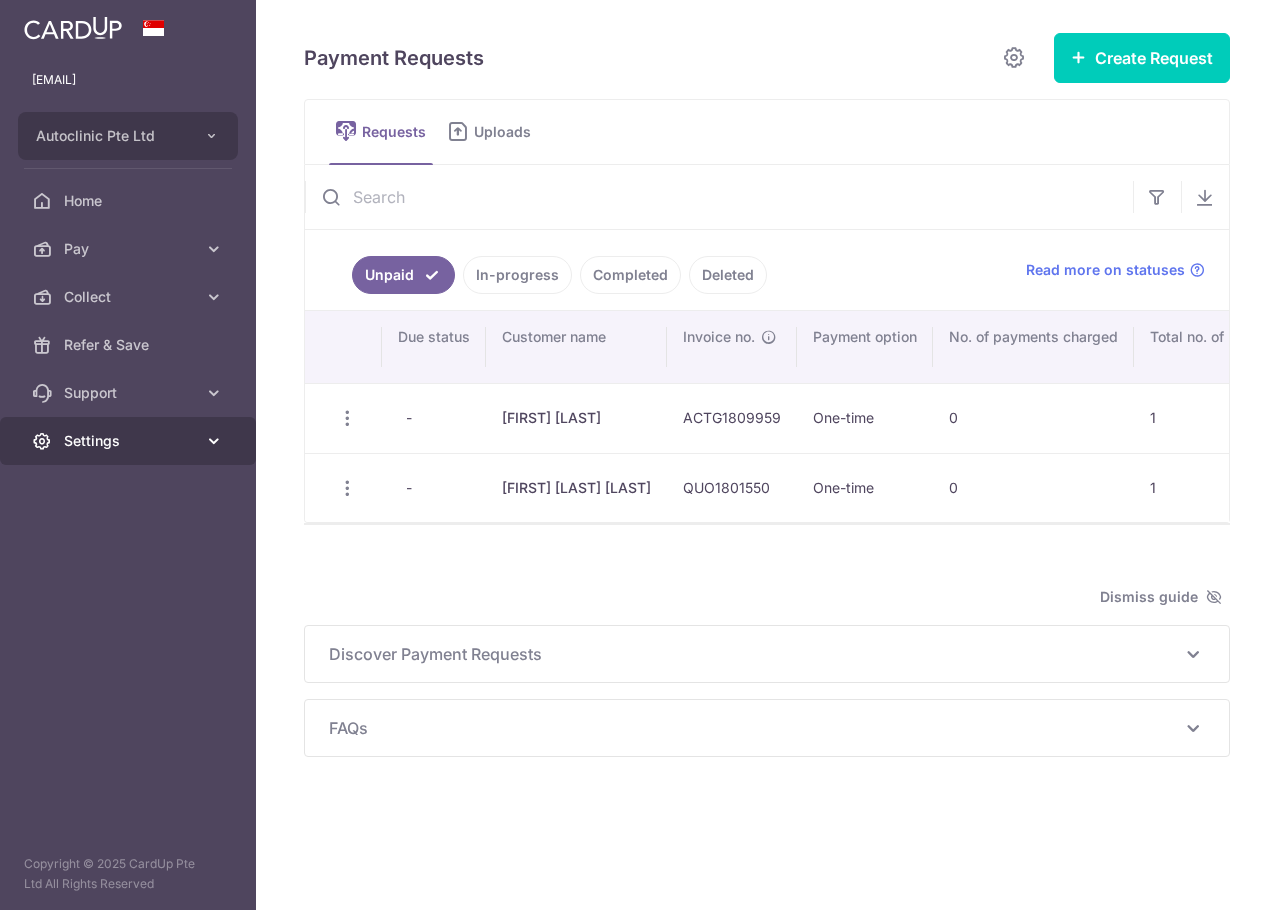 scroll, scrollTop: 0, scrollLeft: 0, axis: both 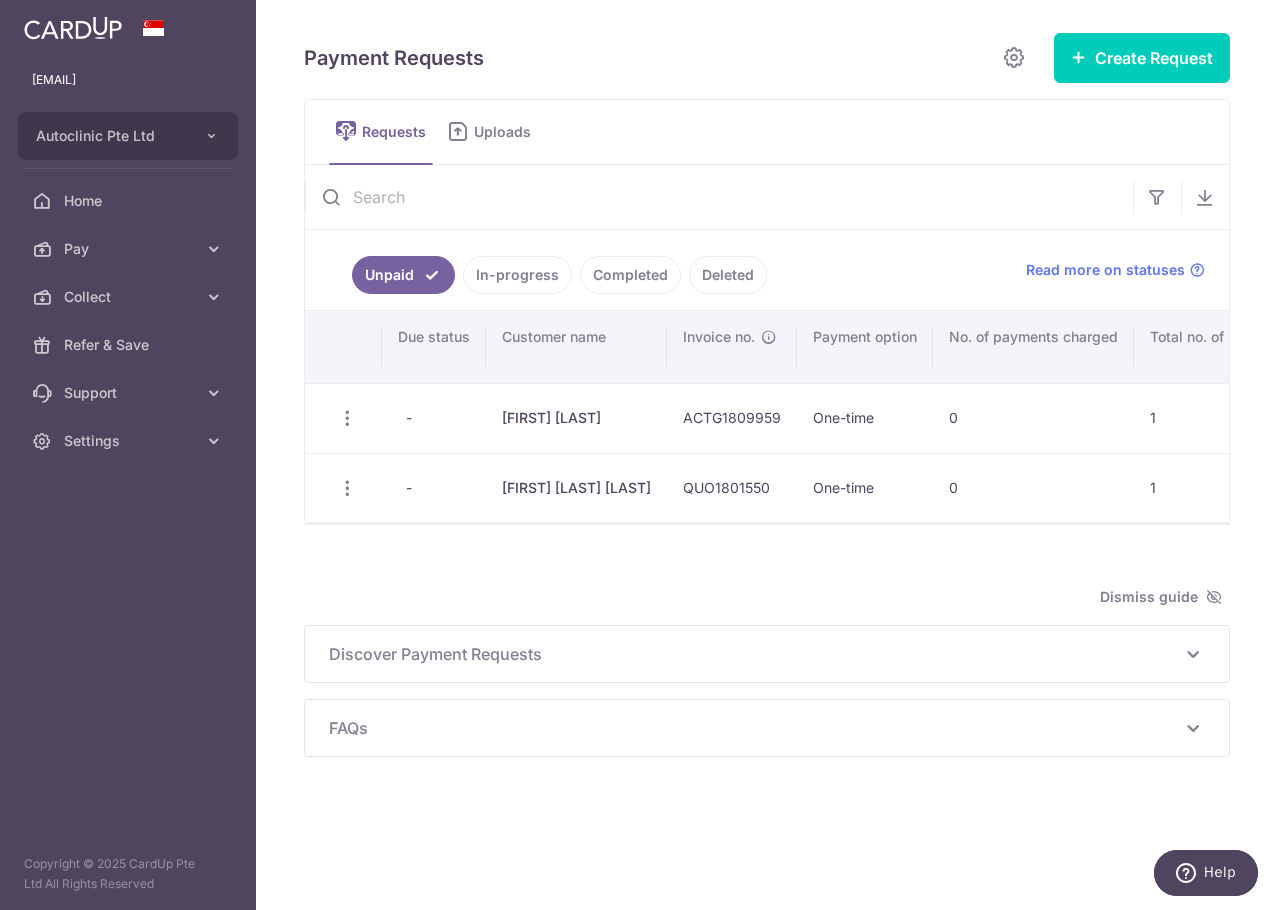 click on "Completed" at bounding box center (630, 275) 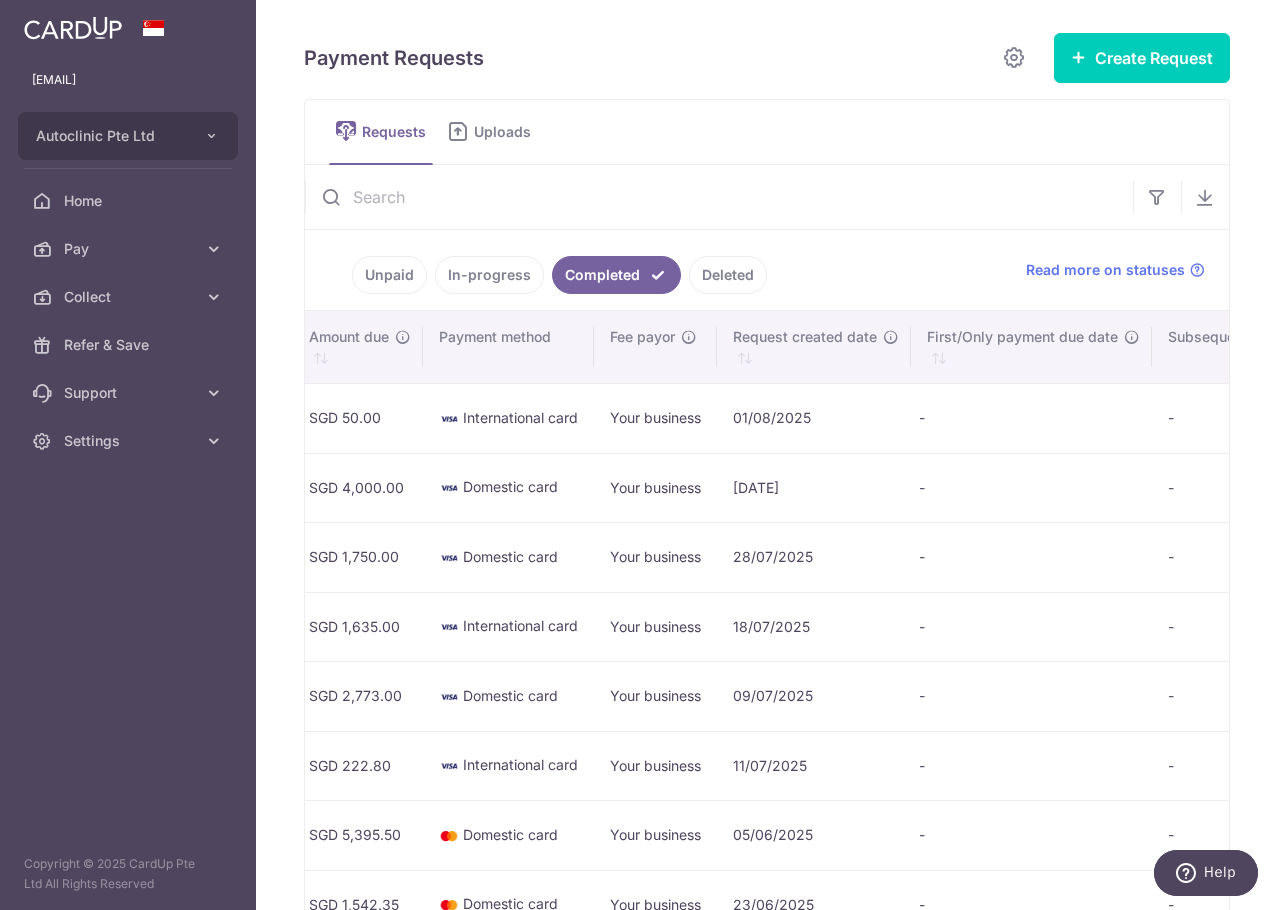 scroll, scrollTop: 0, scrollLeft: 1361, axis: horizontal 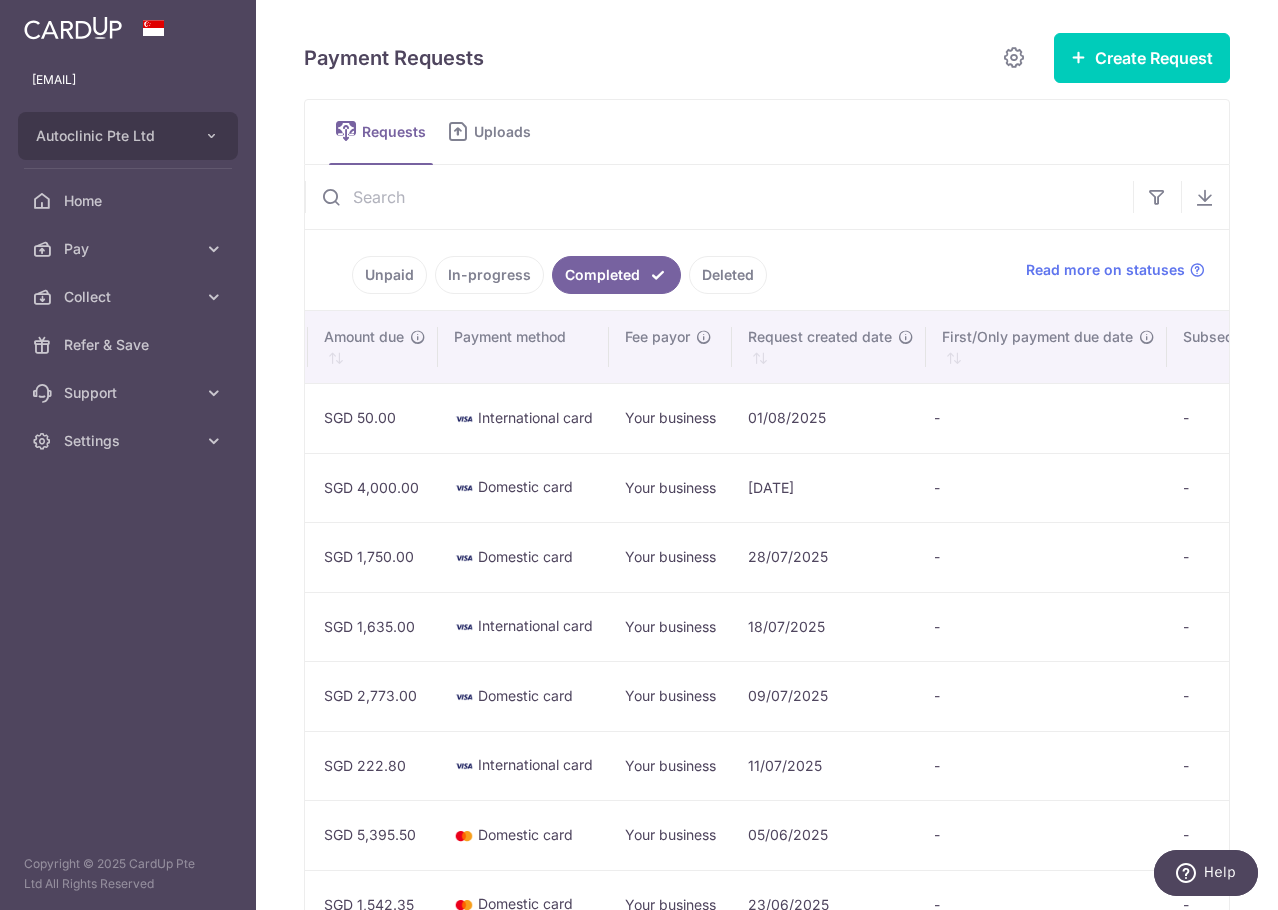drag, startPoint x: 951, startPoint y: 416, endPoint x: 334, endPoint y: 428, distance: 617.1167 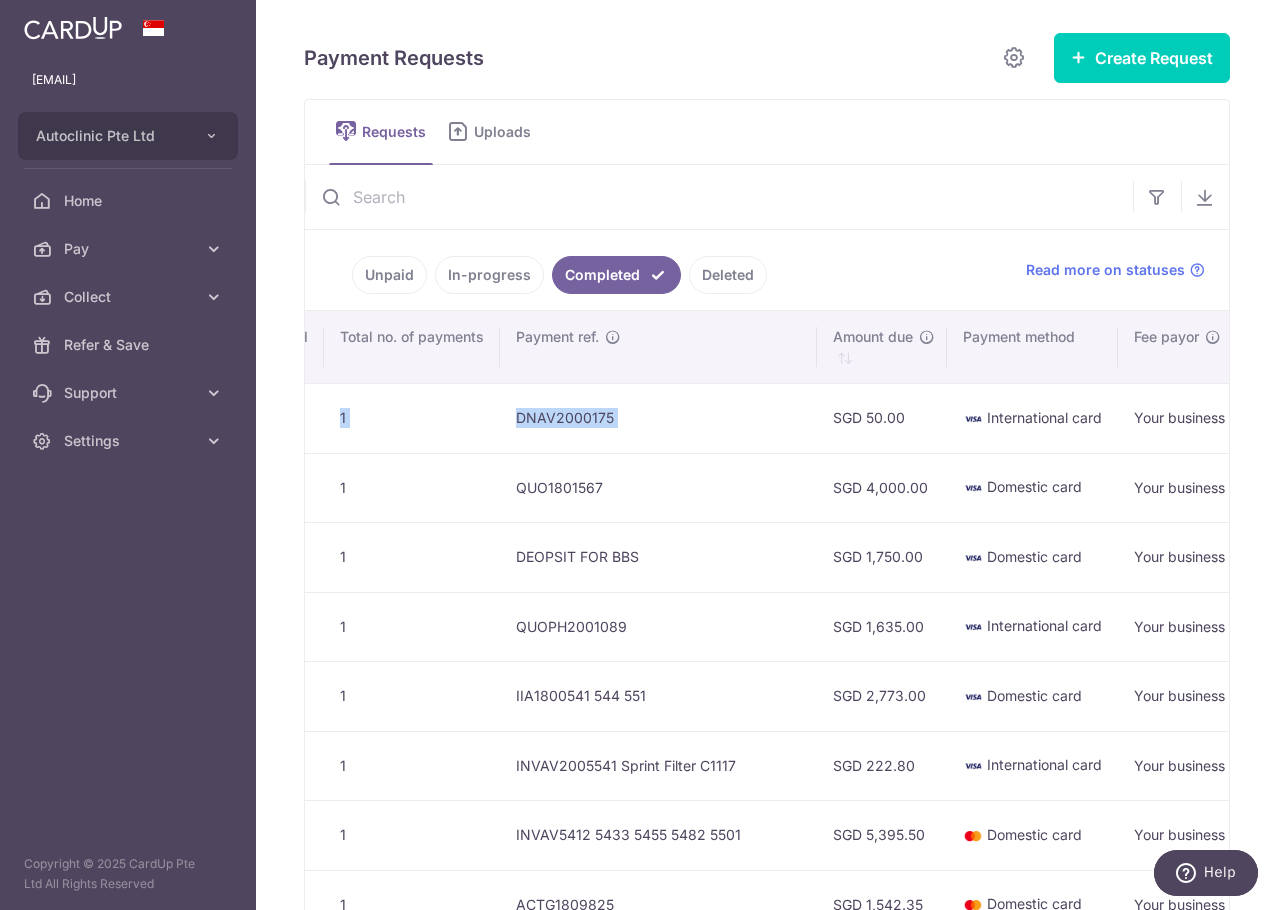 scroll, scrollTop: 0, scrollLeft: 1488, axis: horizontal 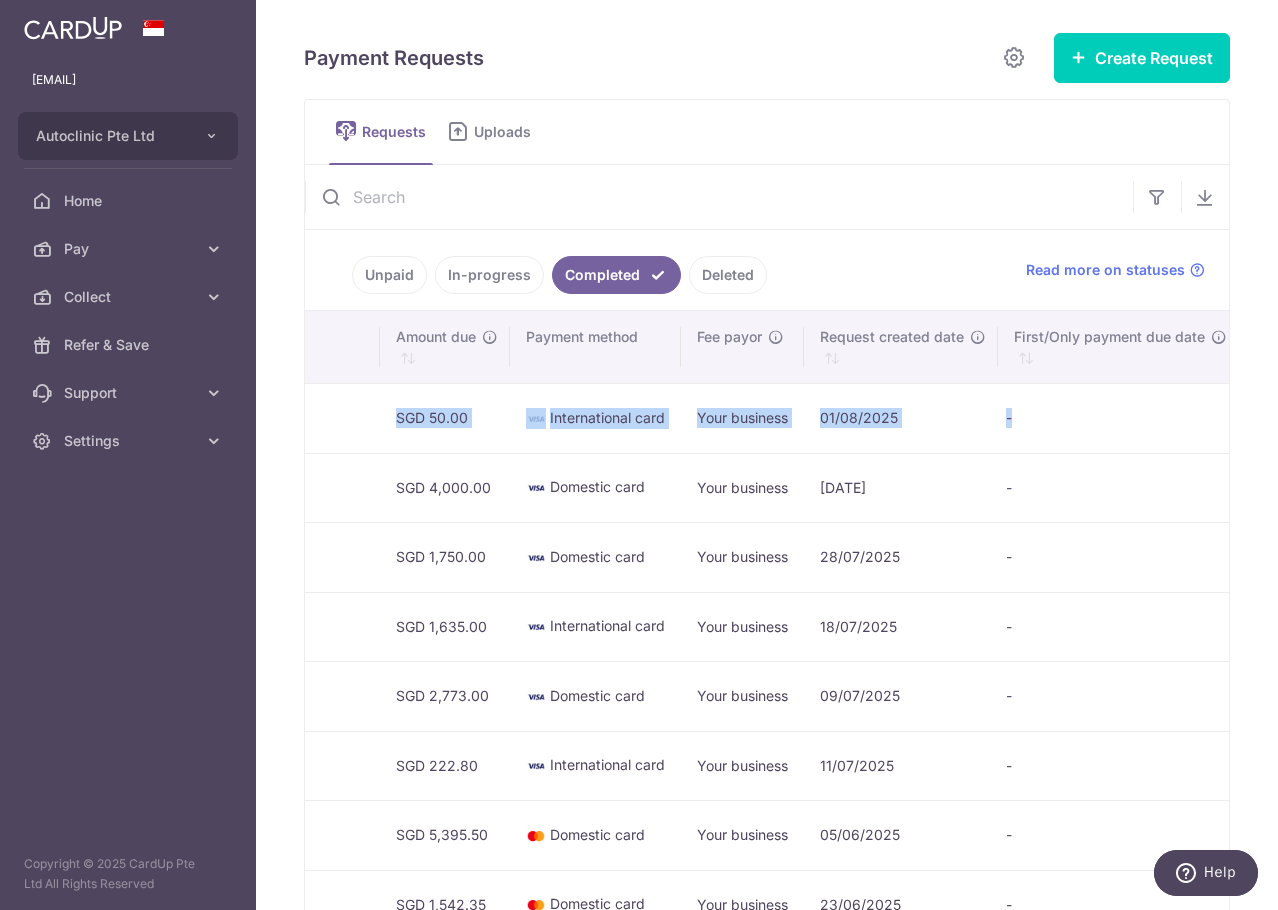 drag, startPoint x: 1008, startPoint y: 412, endPoint x: 346, endPoint y: 427, distance: 662.1699 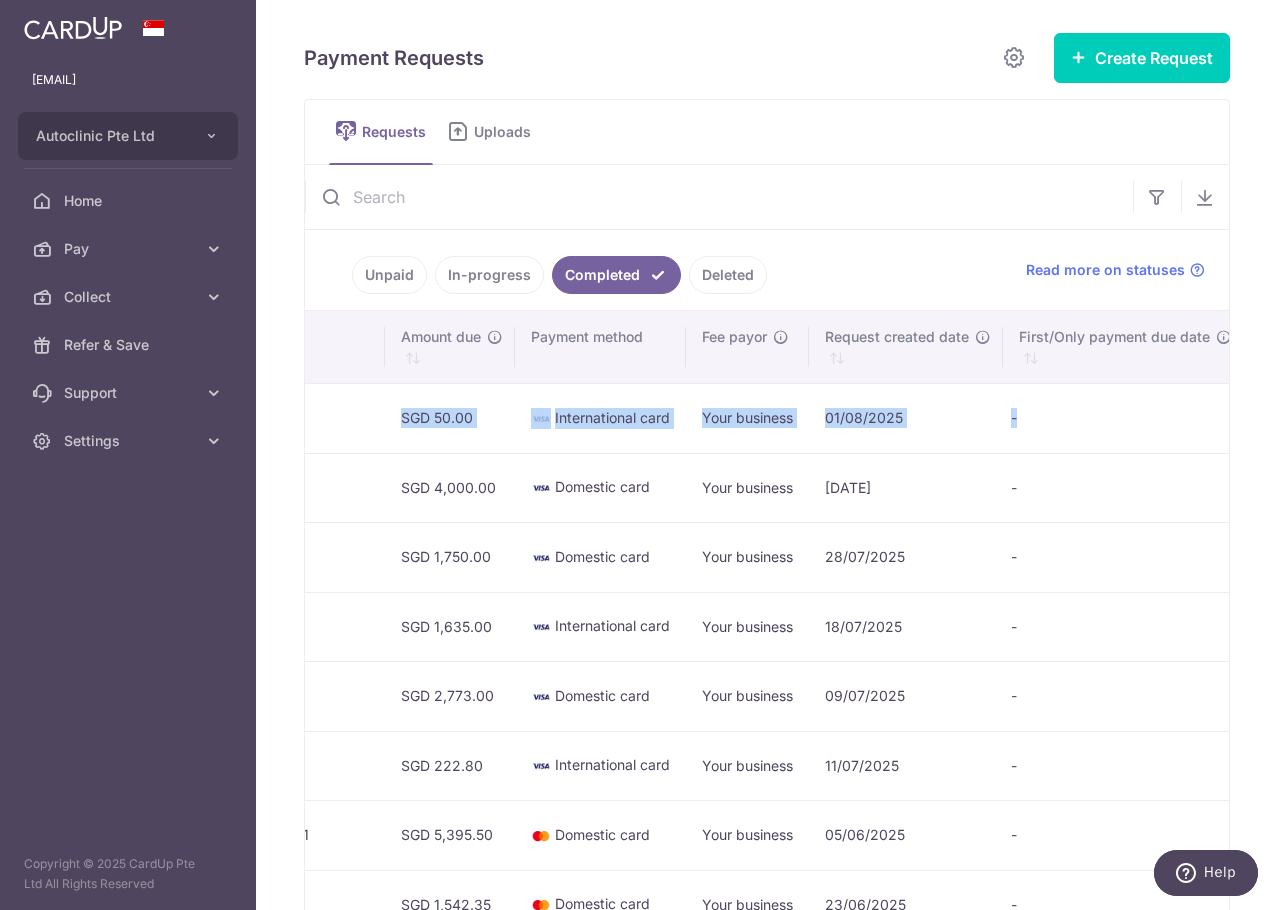 click on "First/Only payment due date" at bounding box center (1123, 347) 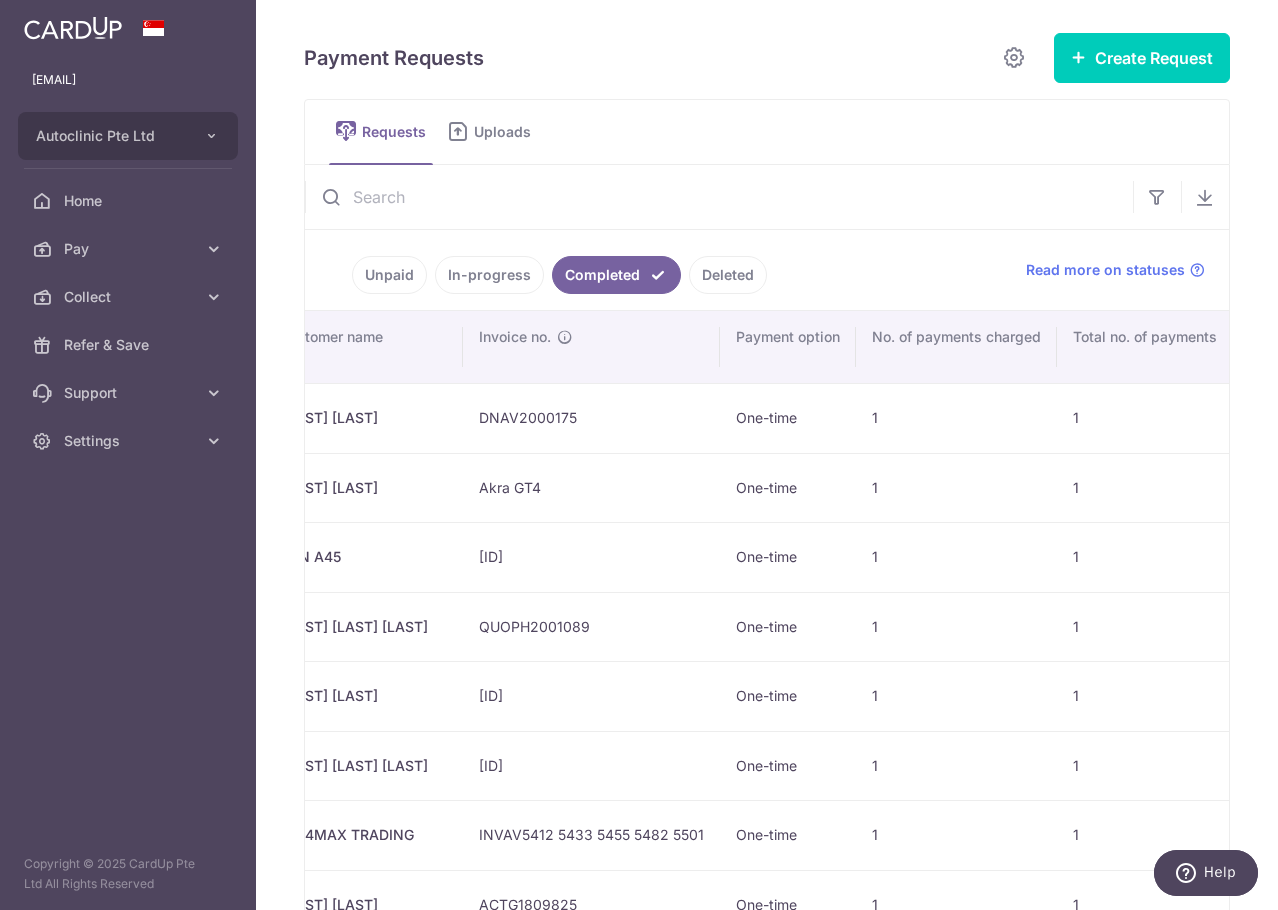 scroll, scrollTop: 0, scrollLeft: 0, axis: both 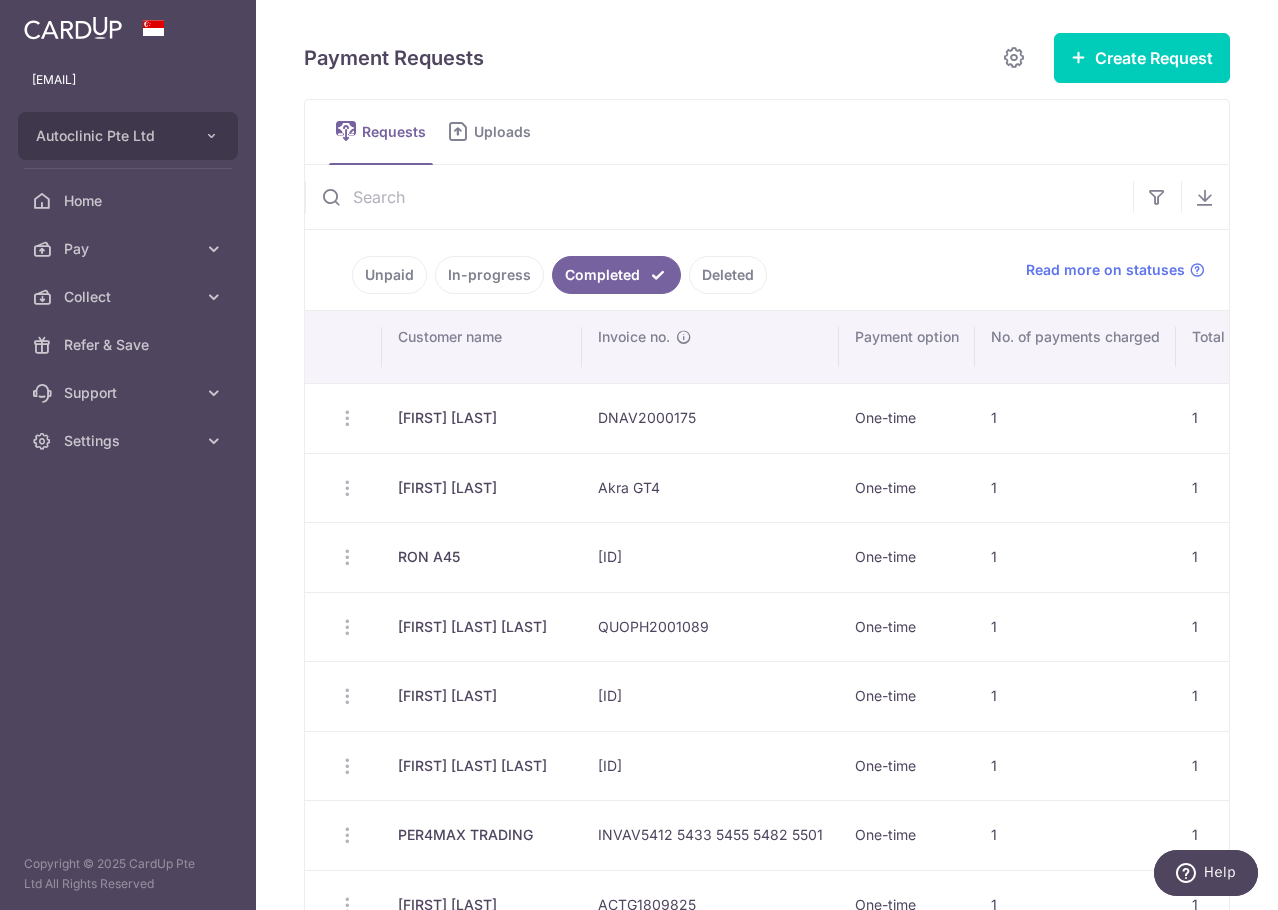 drag, startPoint x: 1115, startPoint y: 419, endPoint x: 306, endPoint y: 419, distance: 809 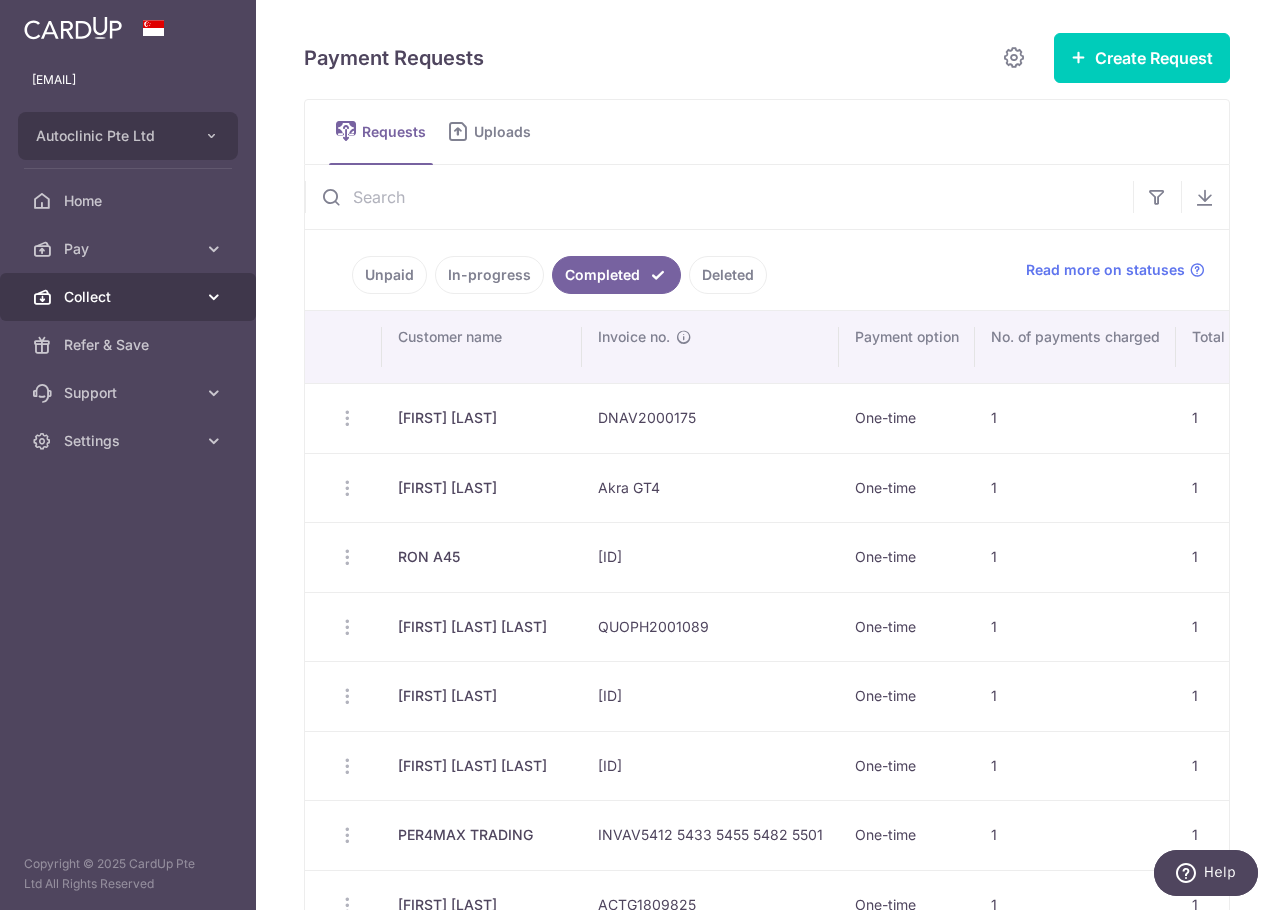 click on "Collect" at bounding box center [130, 297] 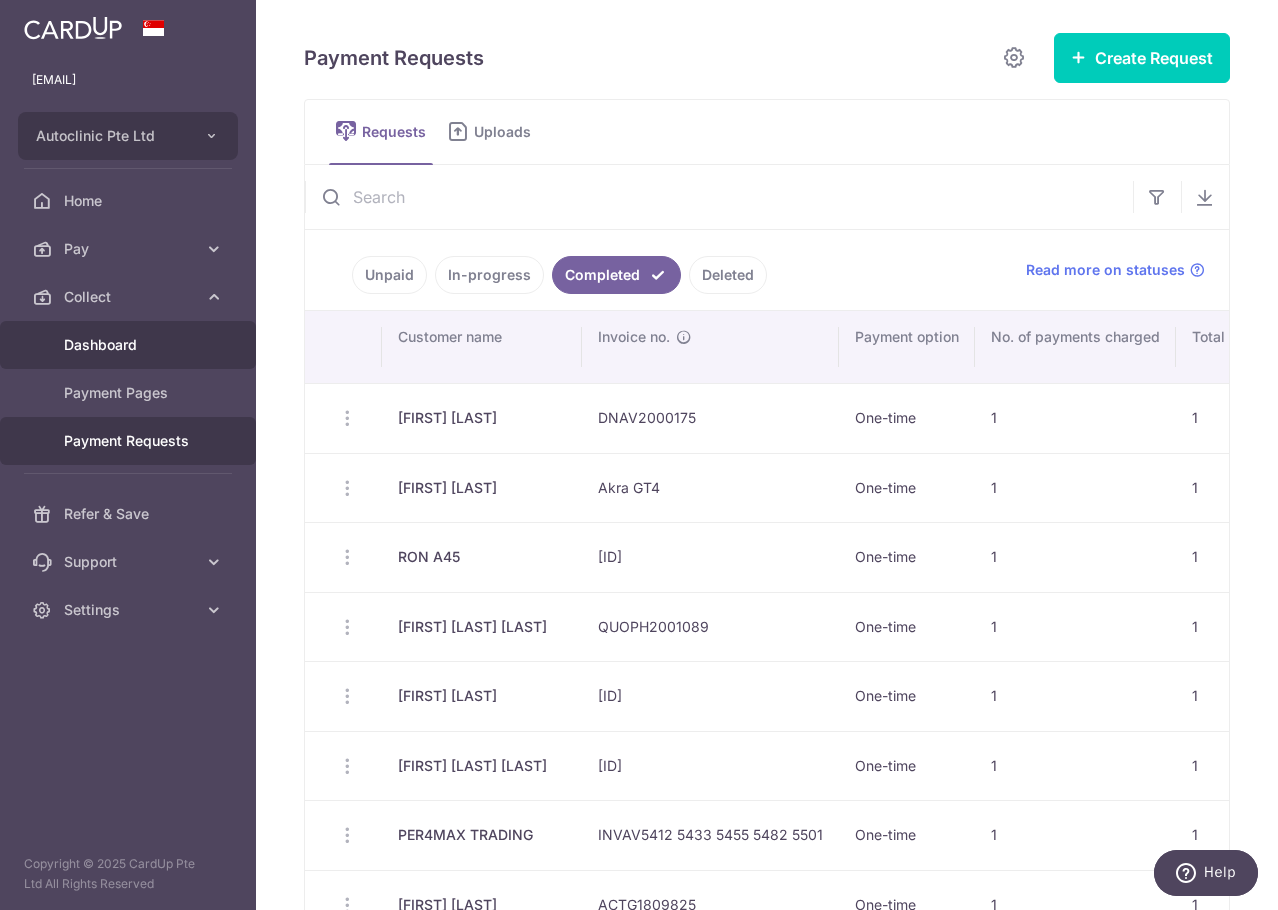 click on "Dashboard" at bounding box center (130, 345) 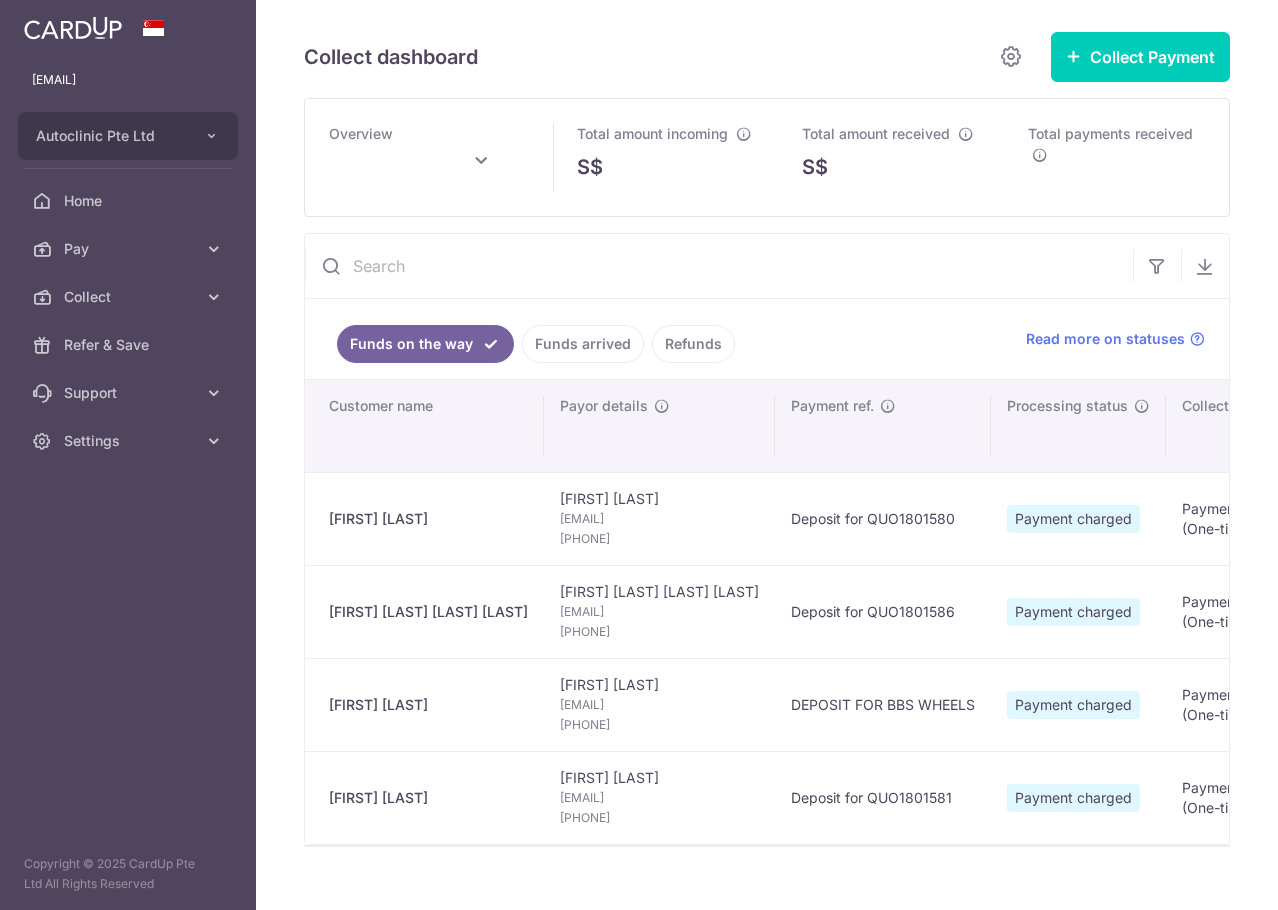 click on "Refer & Save" at bounding box center (130, 345) 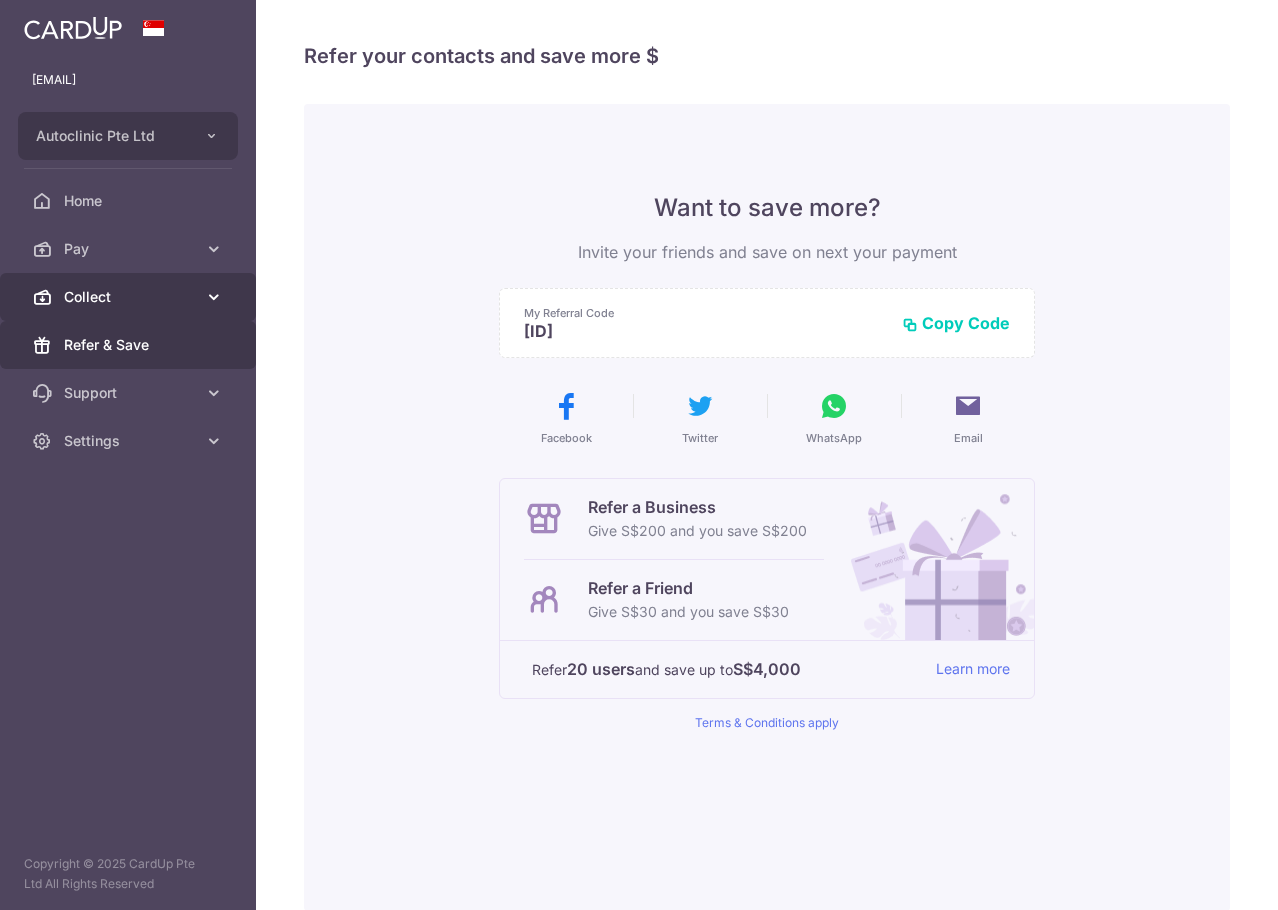 scroll, scrollTop: 0, scrollLeft: 0, axis: both 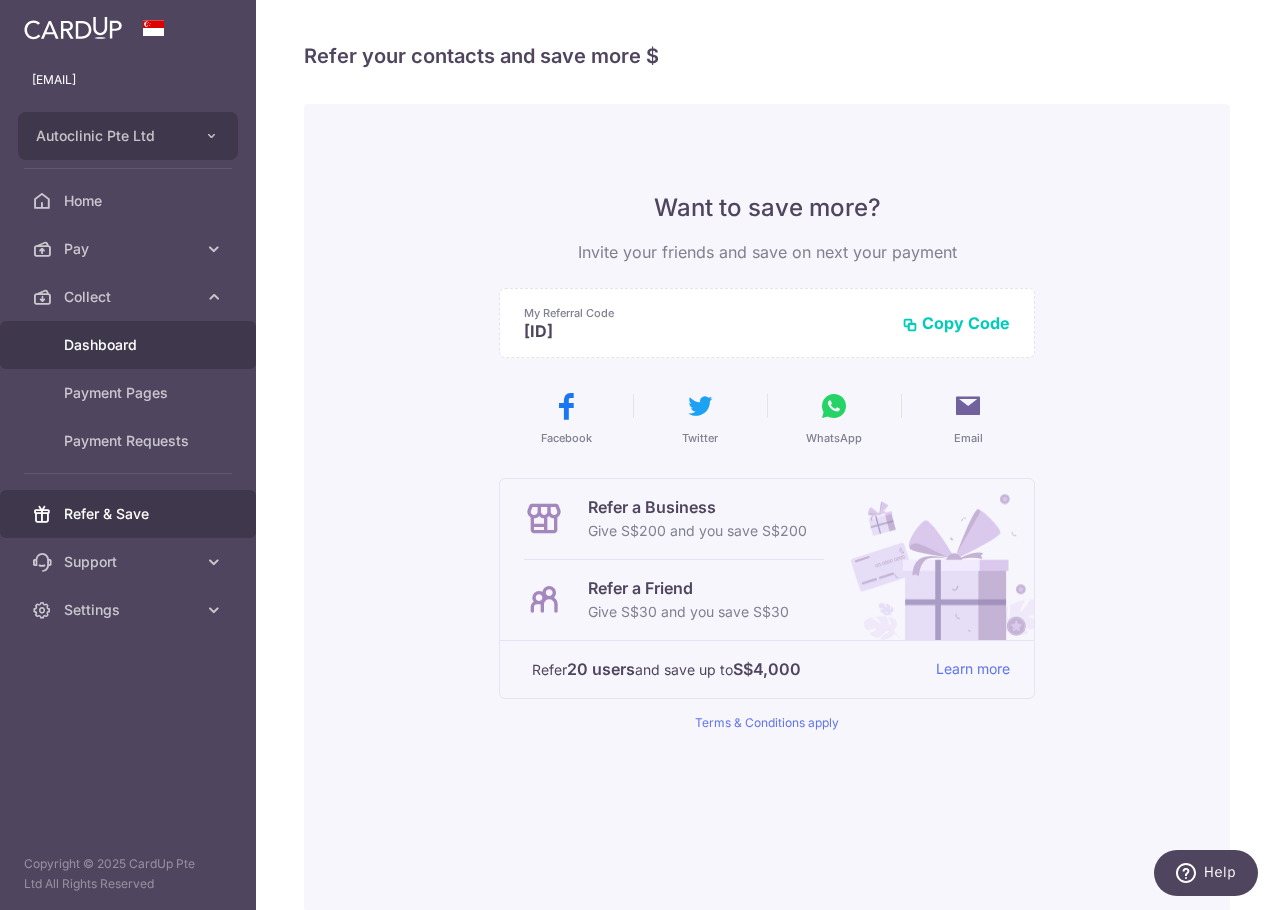 click on "Dashboard" at bounding box center (128, 345) 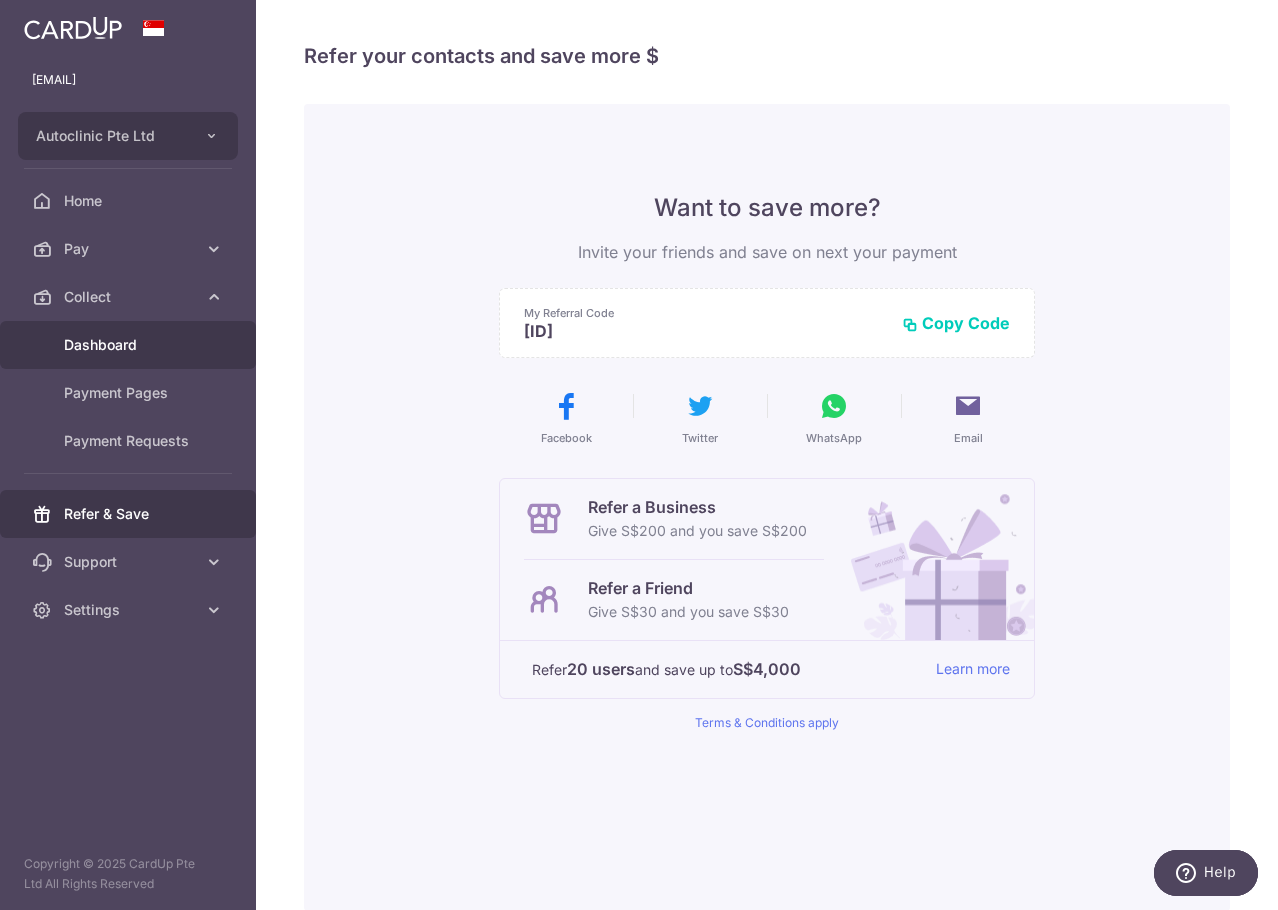 click on "Dashboard" at bounding box center [128, 345] 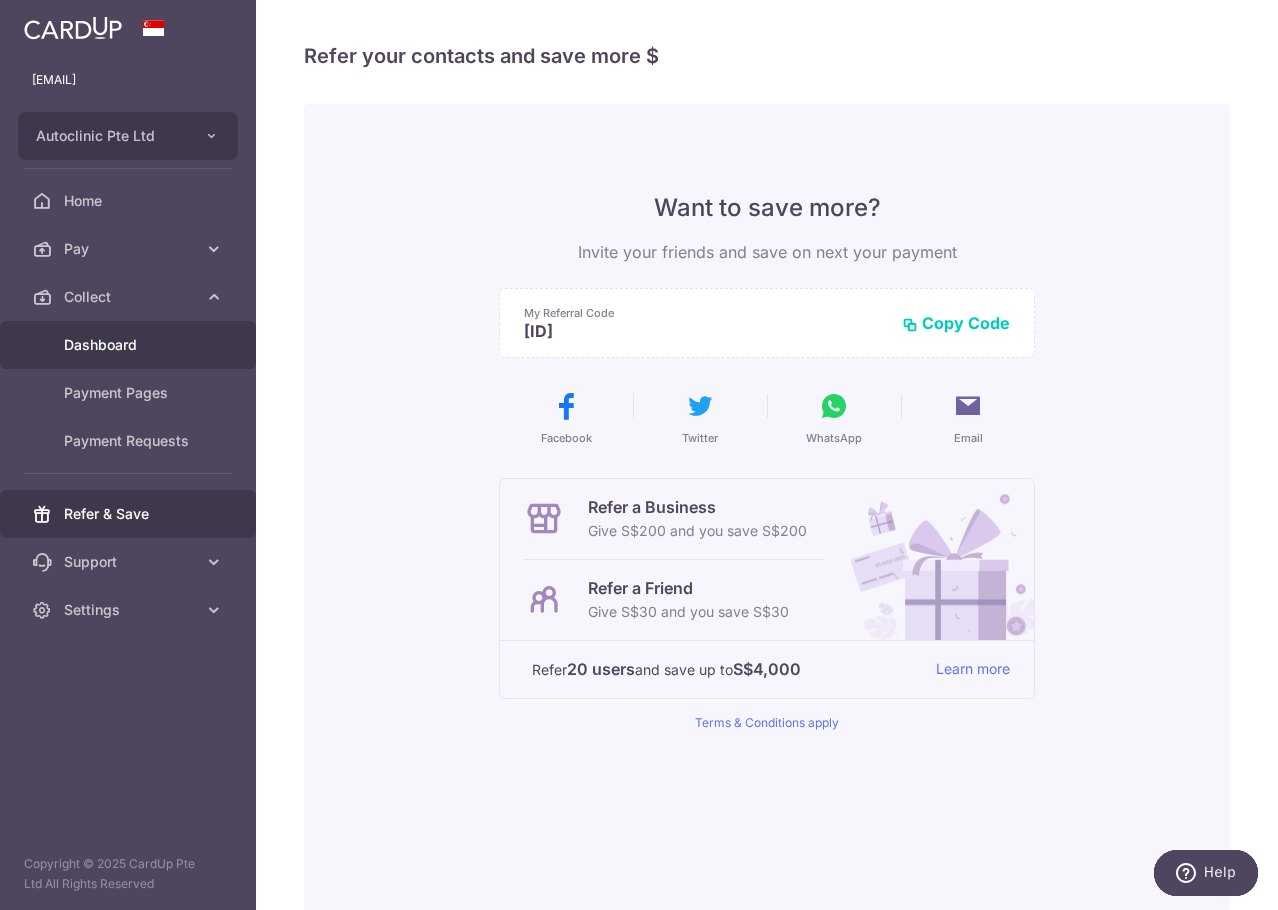 click on "Dashboard" at bounding box center [128, 345] 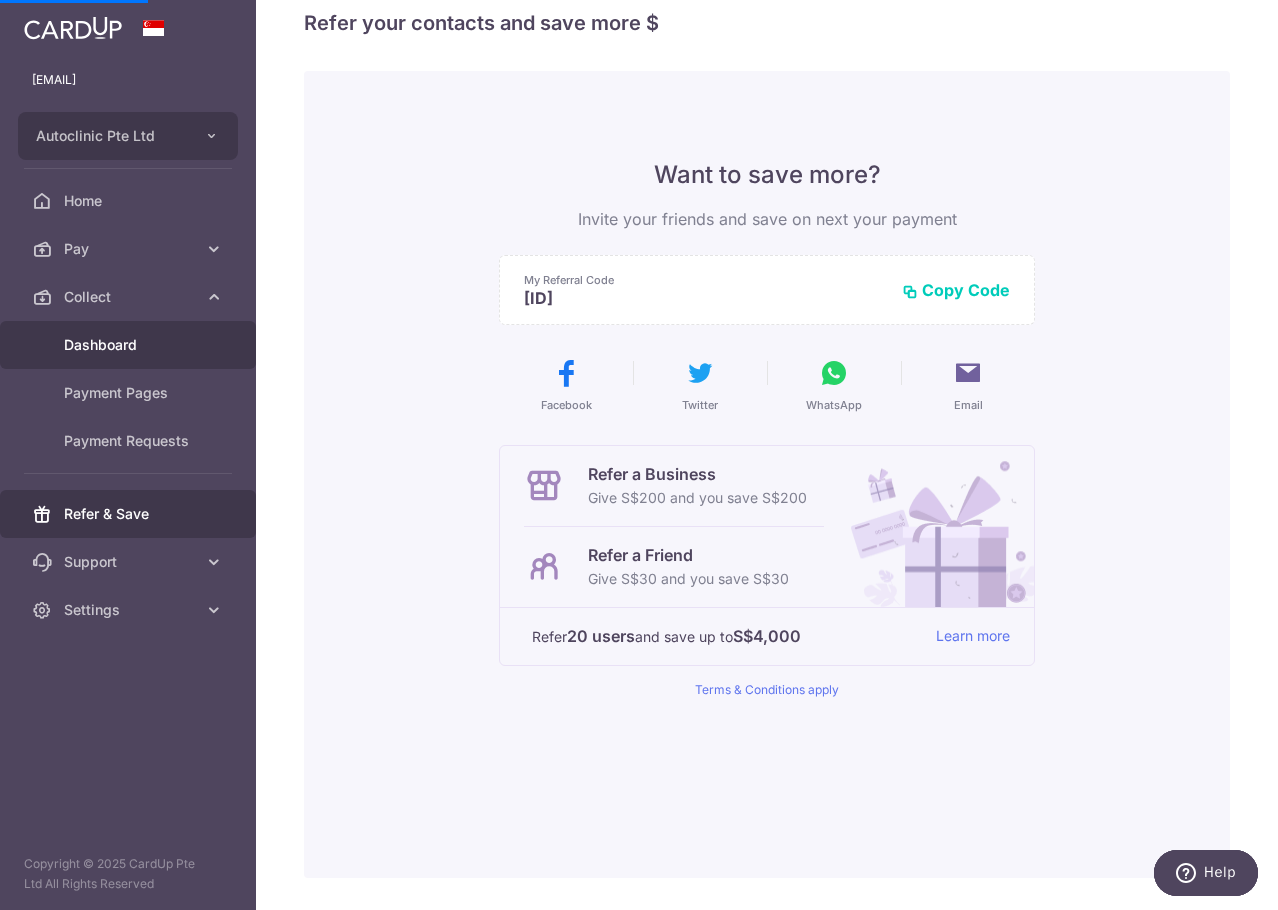 scroll, scrollTop: 0, scrollLeft: 0, axis: both 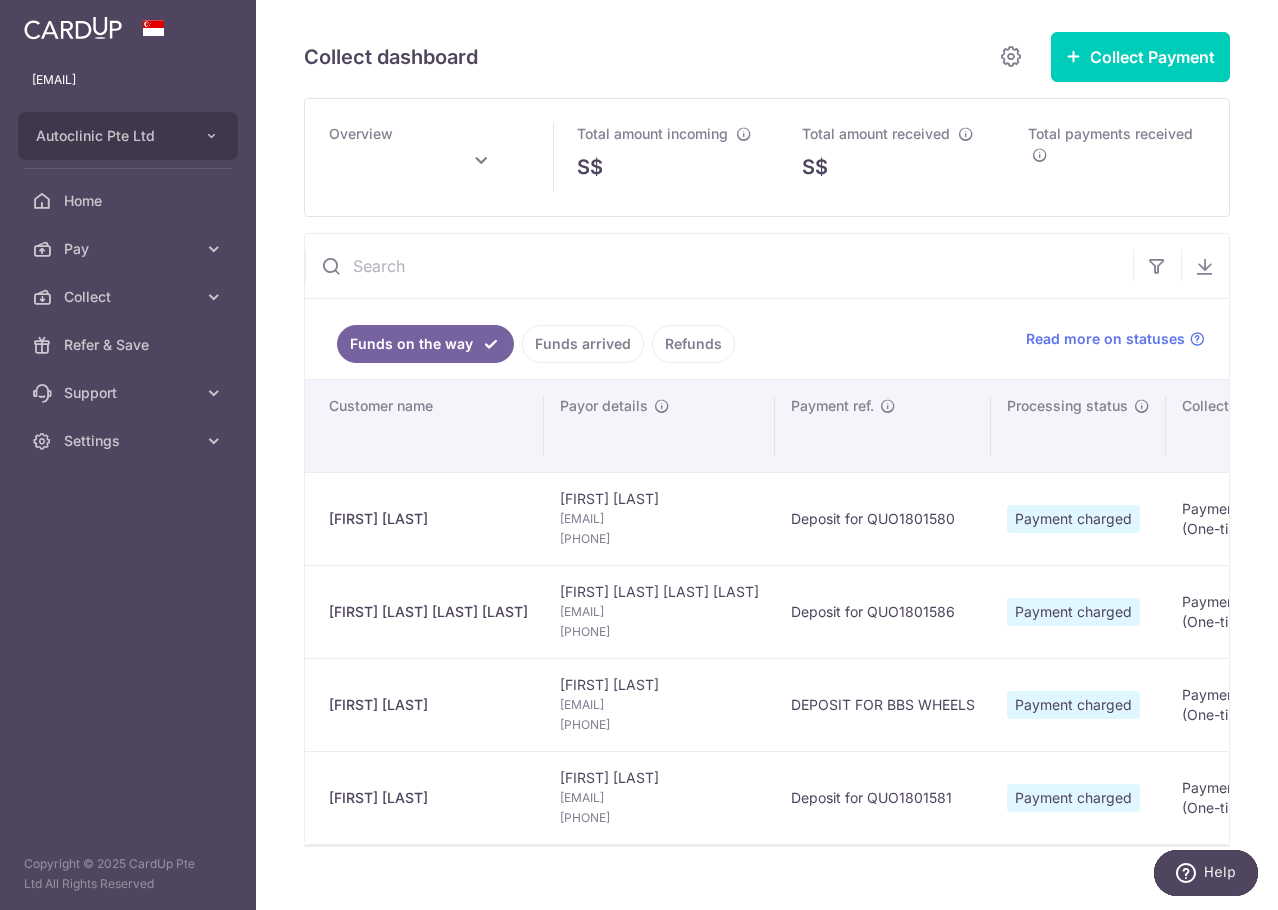 type on "August 2025" 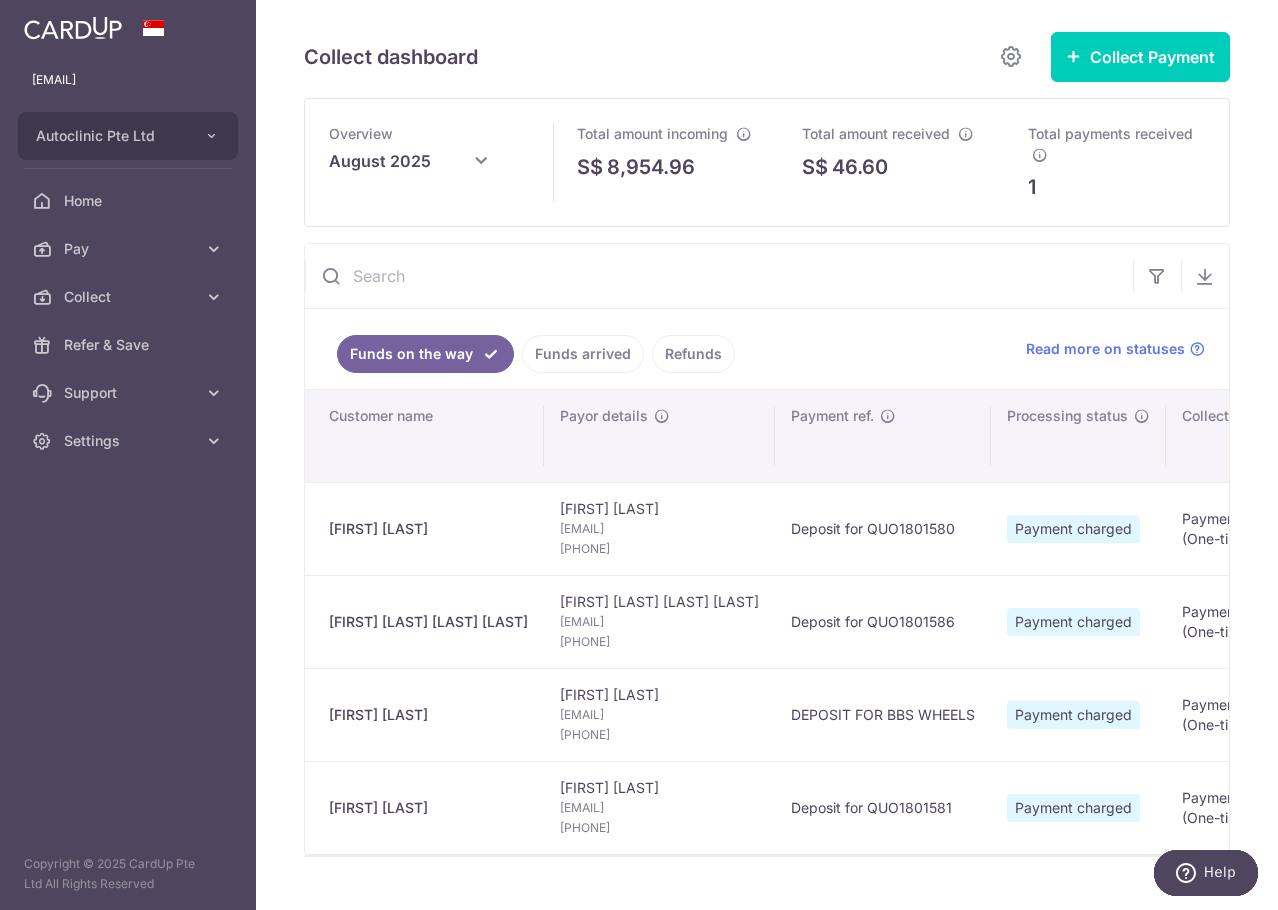 click on "Funds arrived" at bounding box center (583, 354) 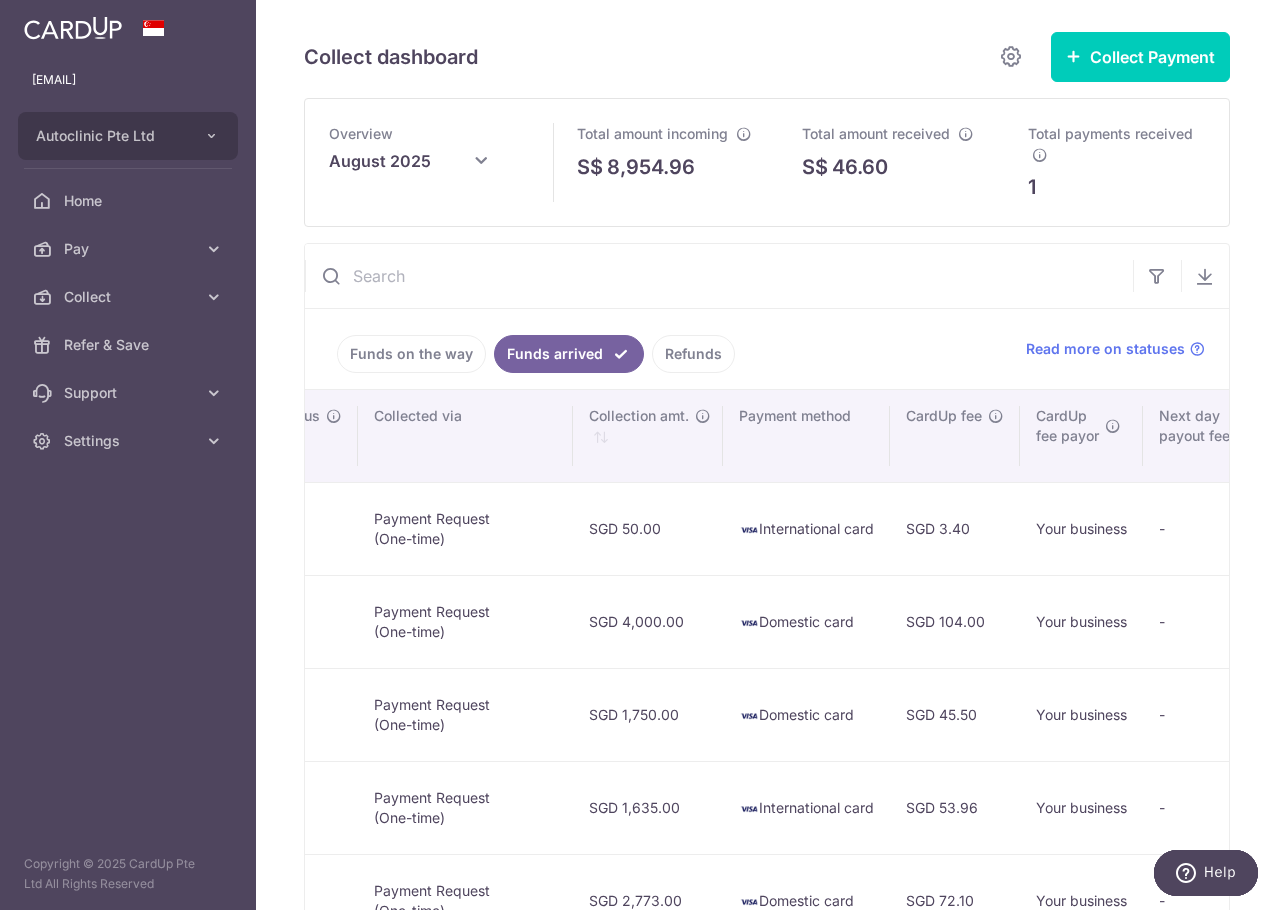 scroll, scrollTop: 0, scrollLeft: 925, axis: horizontal 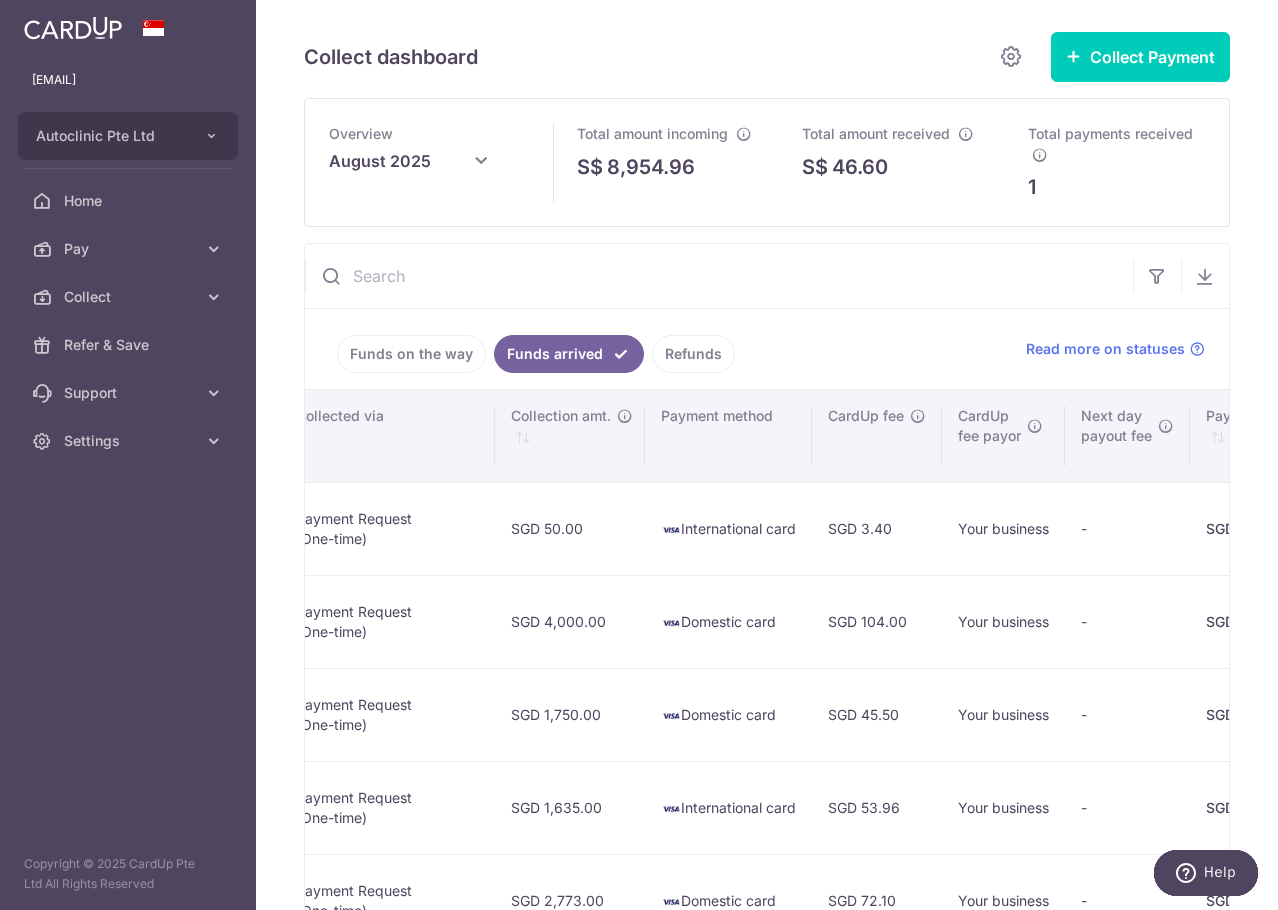 drag, startPoint x: 898, startPoint y: 523, endPoint x: 1106, endPoint y: 531, distance: 208.1538 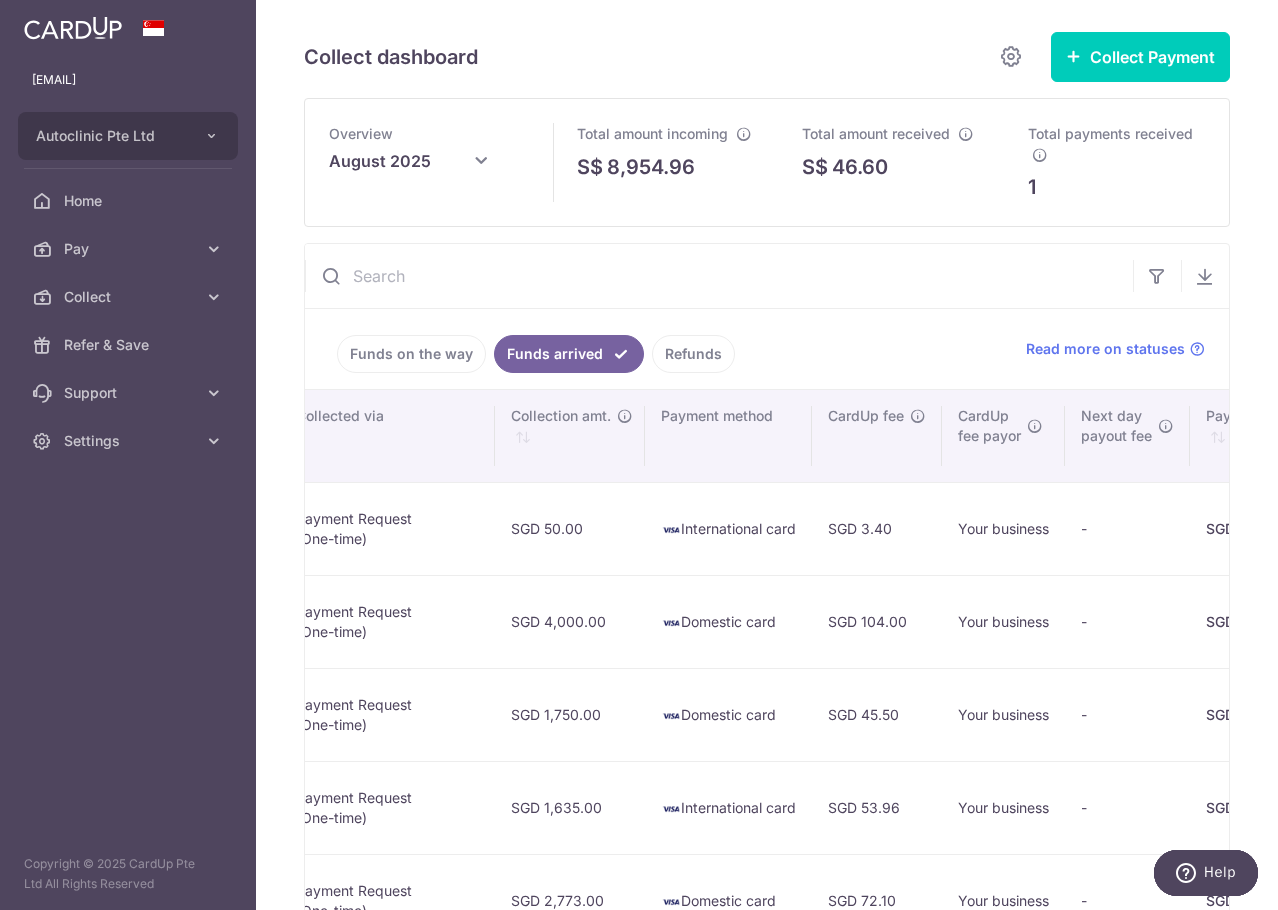click on "SGD 3.40" at bounding box center [877, 528] 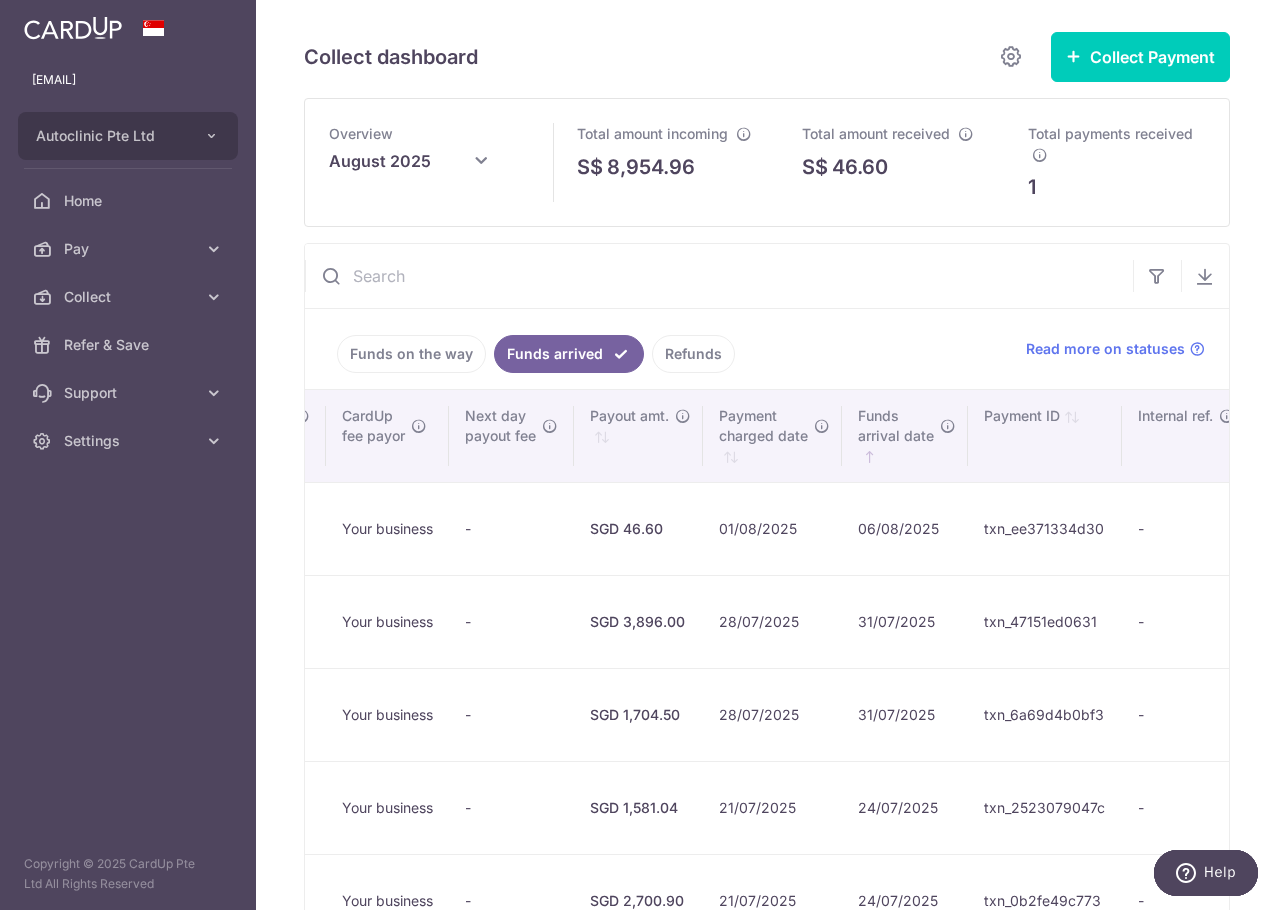 scroll, scrollTop: 0, scrollLeft: 1678, axis: horizontal 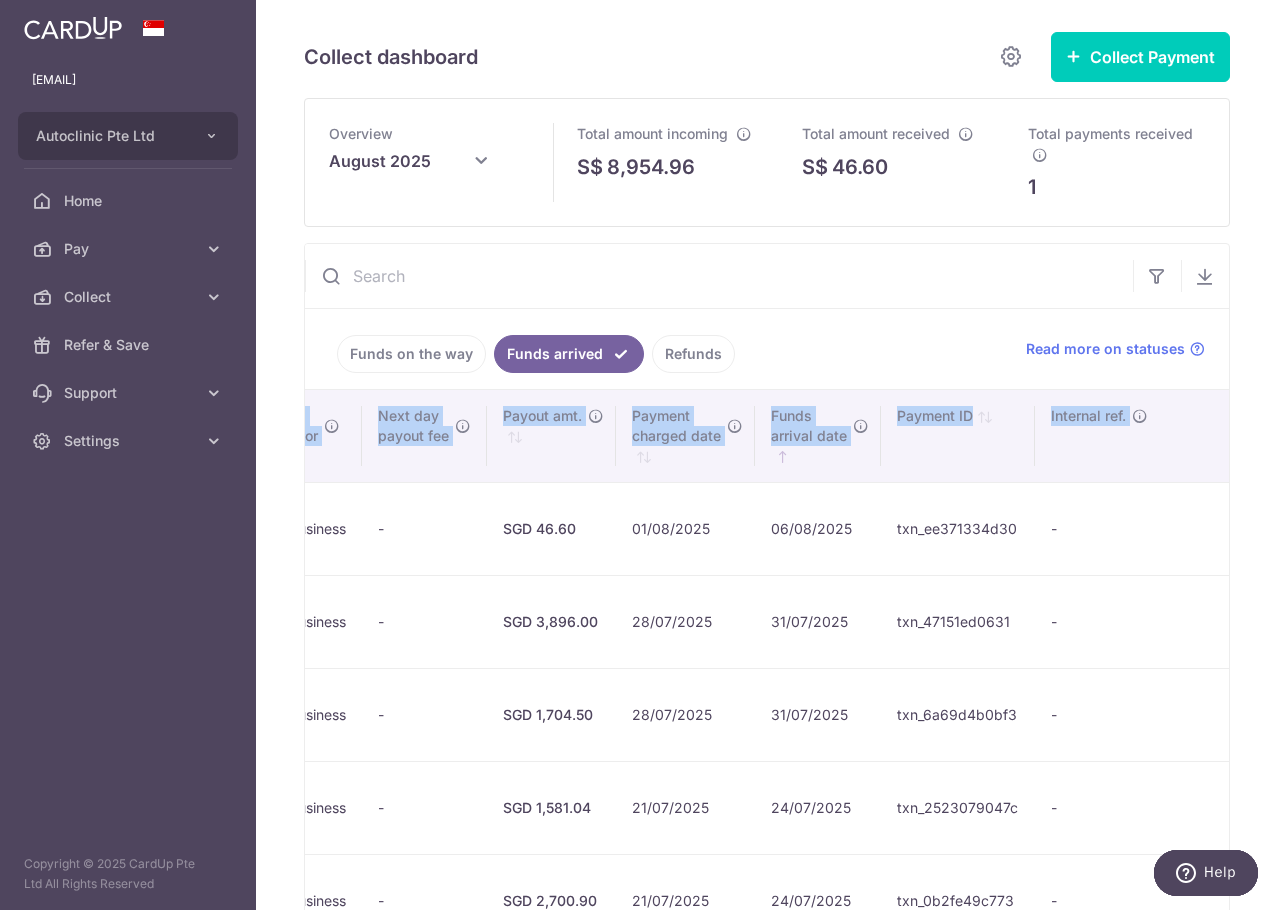 drag, startPoint x: 1073, startPoint y: 531, endPoint x: 1233, endPoint y: 543, distance: 160.44937 